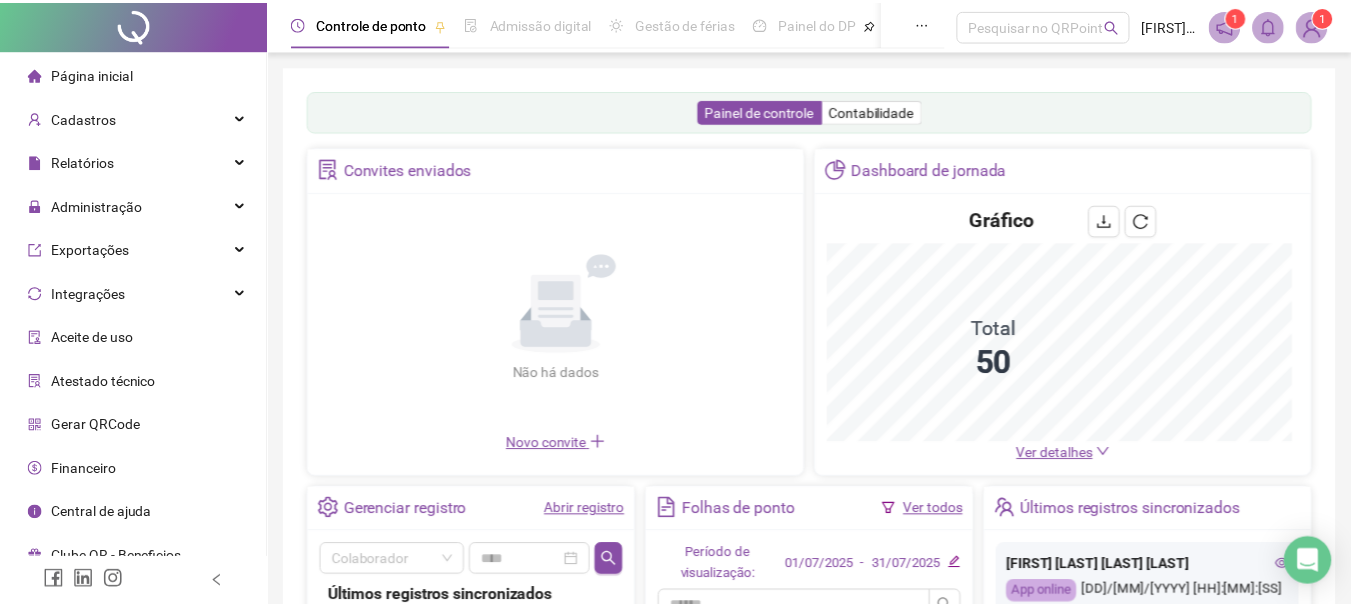 scroll, scrollTop: 0, scrollLeft: 0, axis: both 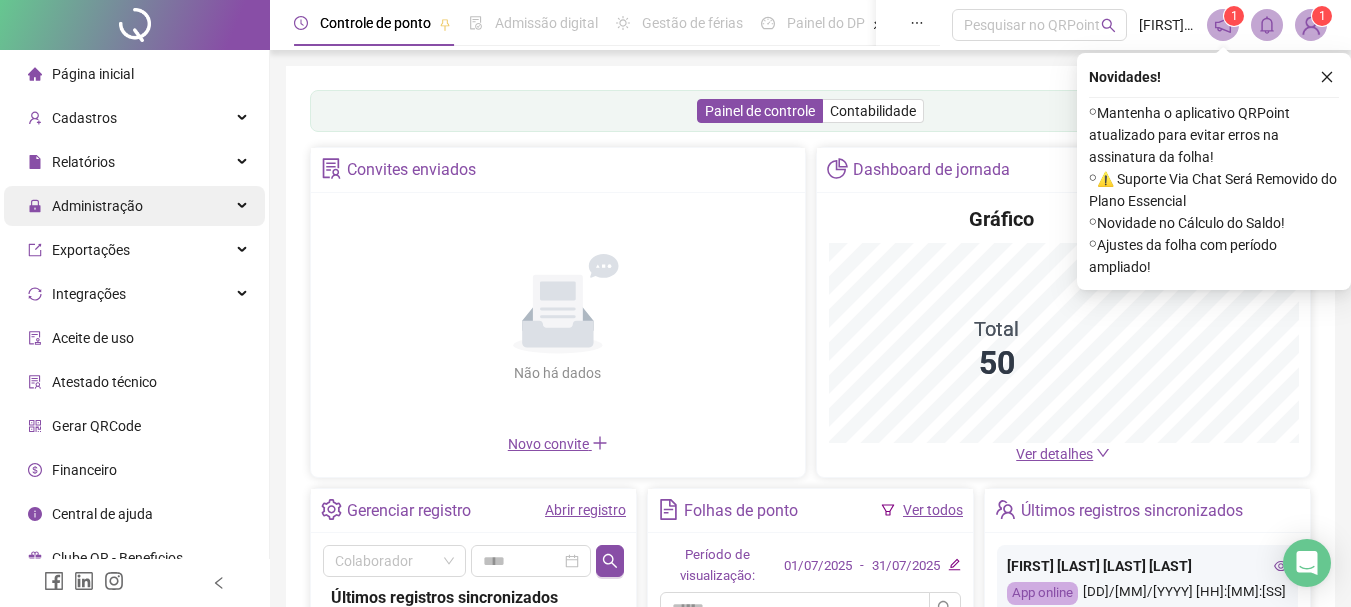 click on "Relatórios" at bounding box center [134, 162] 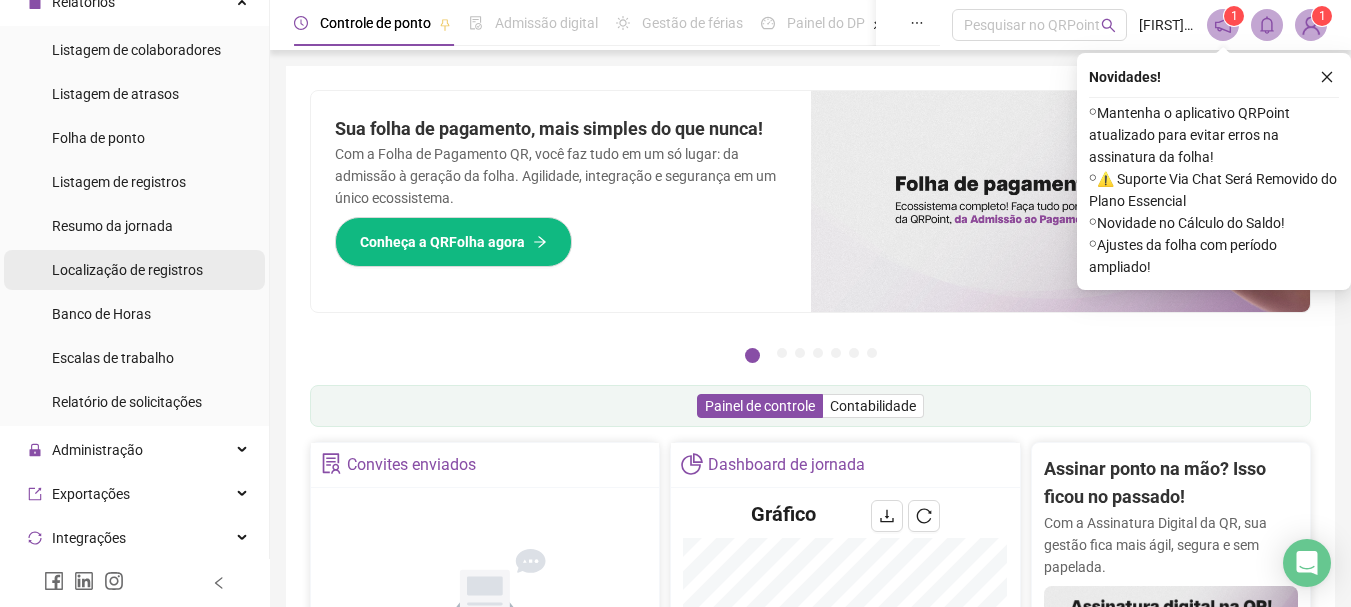 scroll, scrollTop: 200, scrollLeft: 0, axis: vertical 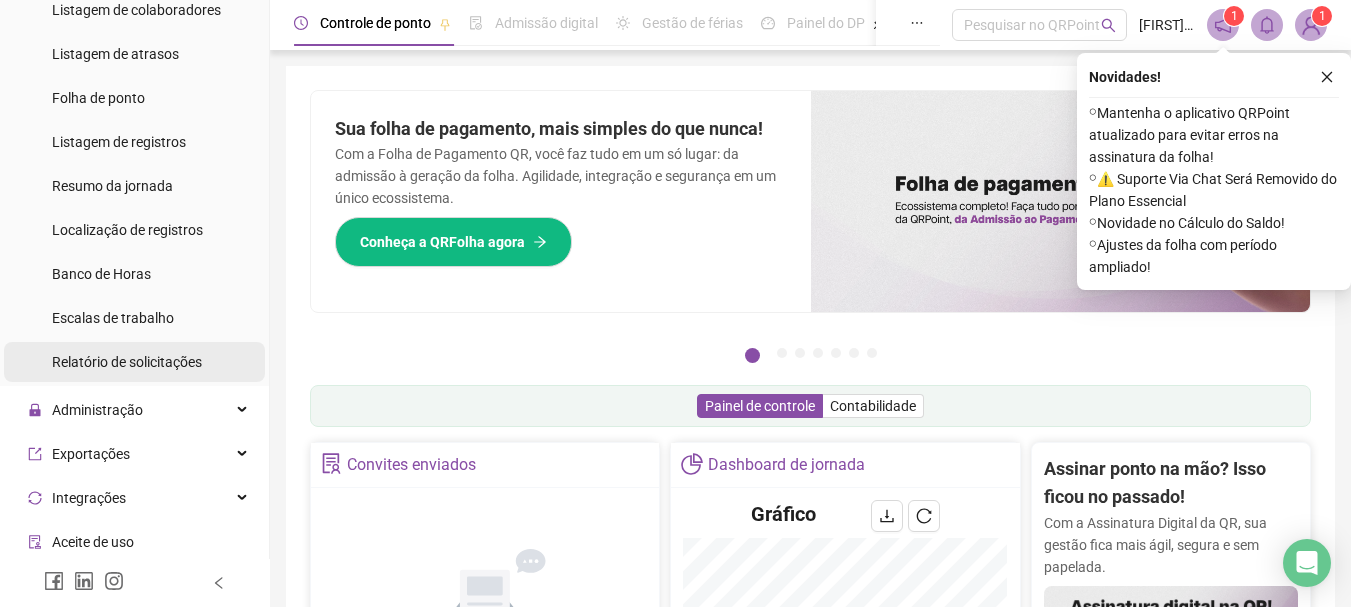 click on "Relatório de solicitações" at bounding box center [127, 362] 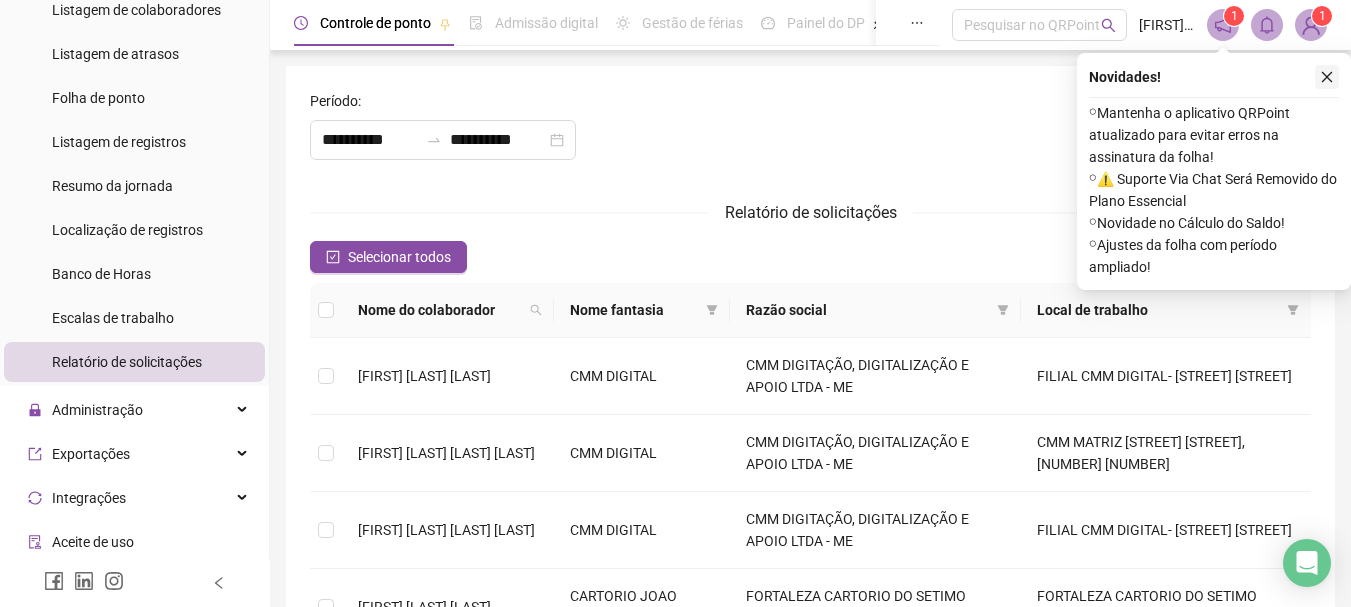 click at bounding box center [1327, 77] 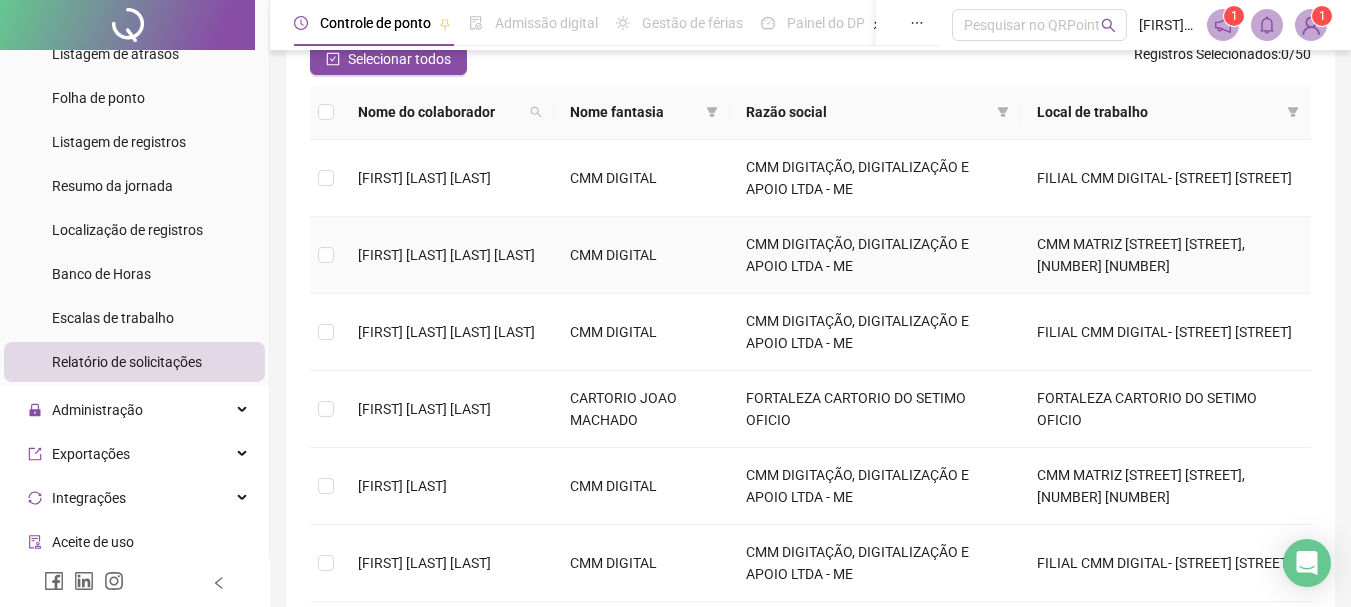scroll, scrollTop: 200, scrollLeft: 0, axis: vertical 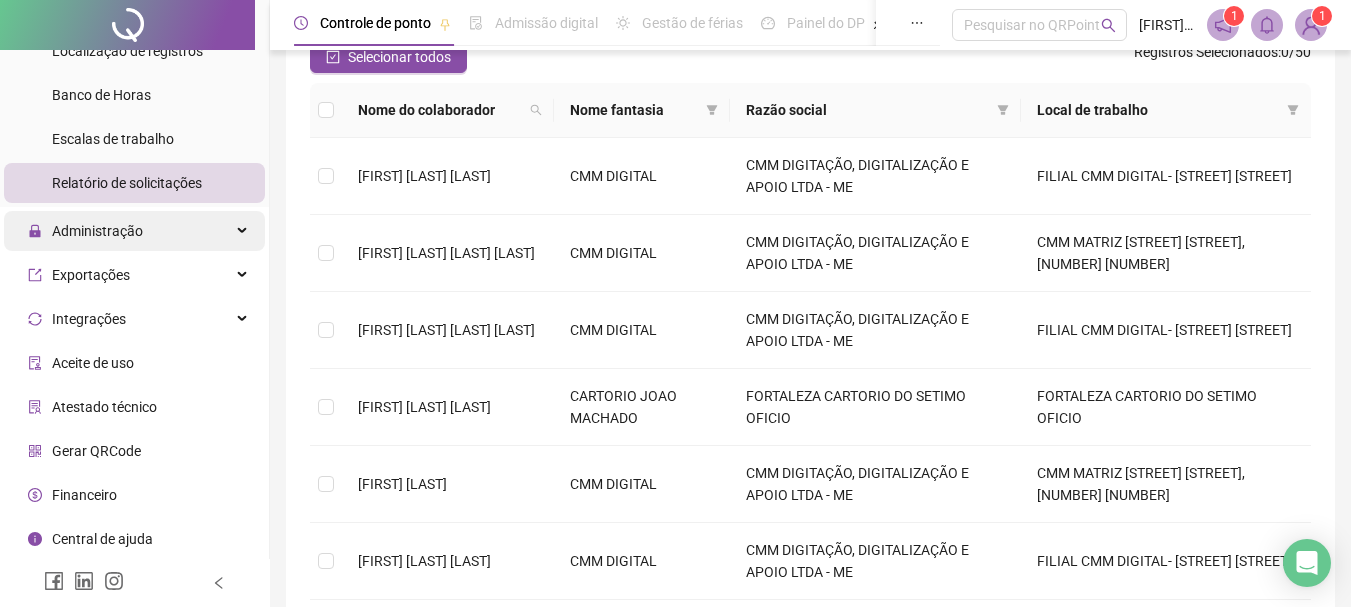 click on "Administração" at bounding box center [134, 231] 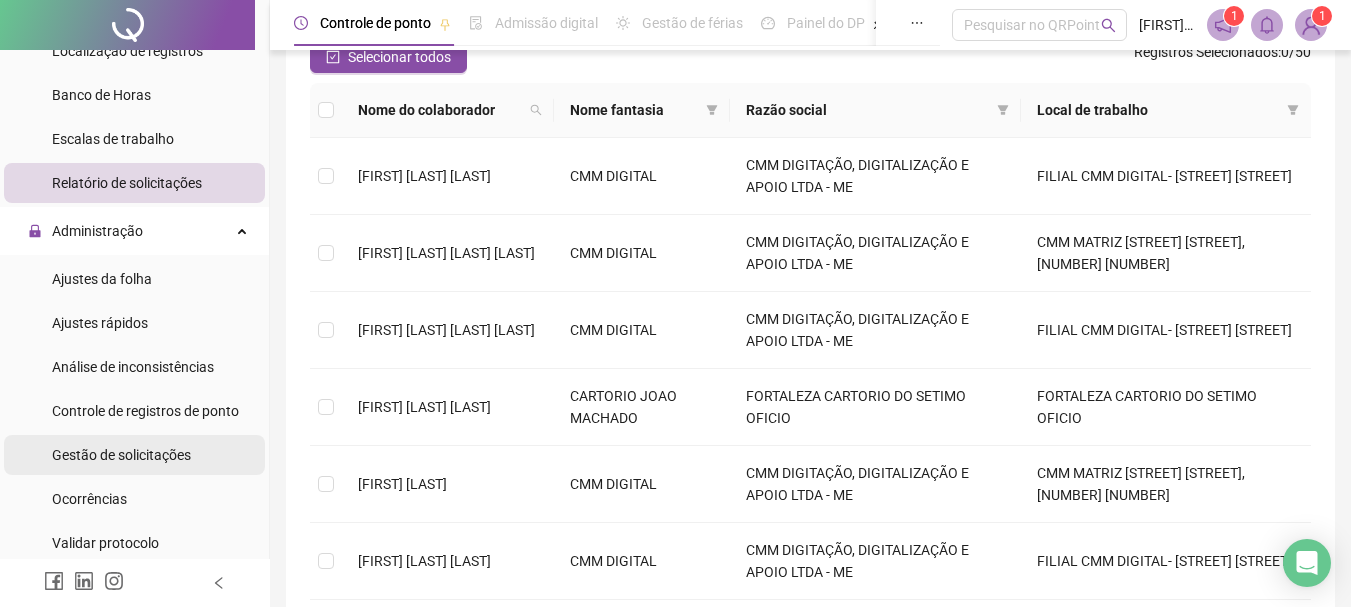 click on "Gestão de solicitações" at bounding box center [121, 455] 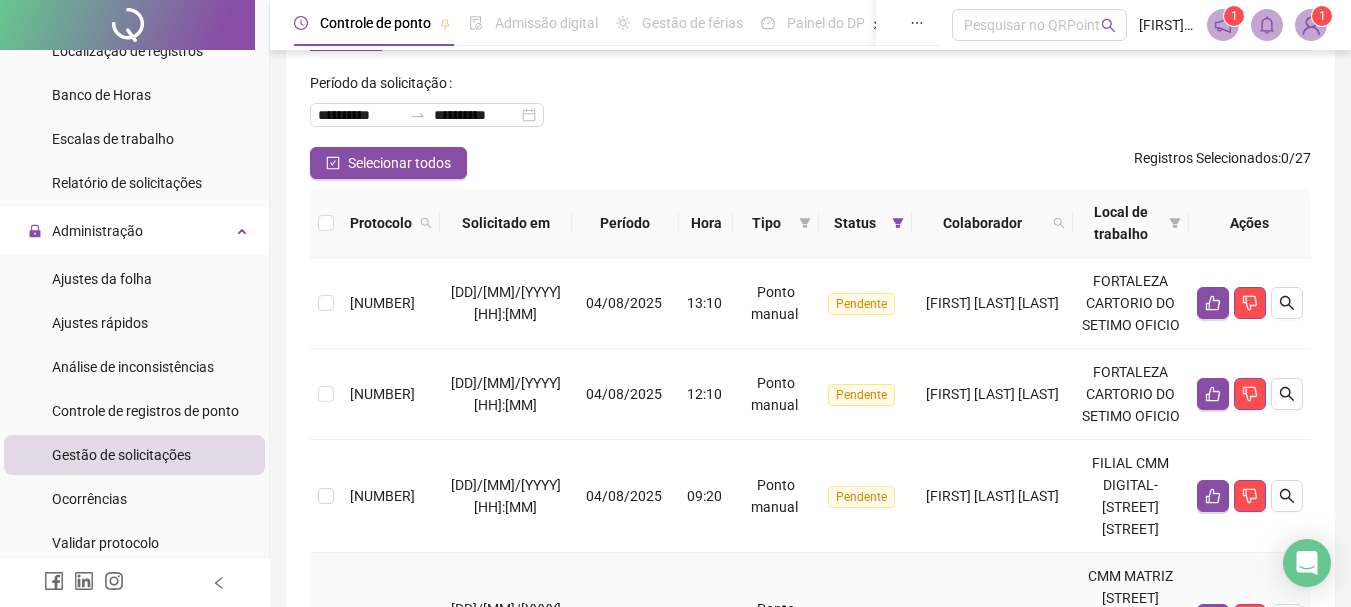 scroll, scrollTop: 300, scrollLeft: 0, axis: vertical 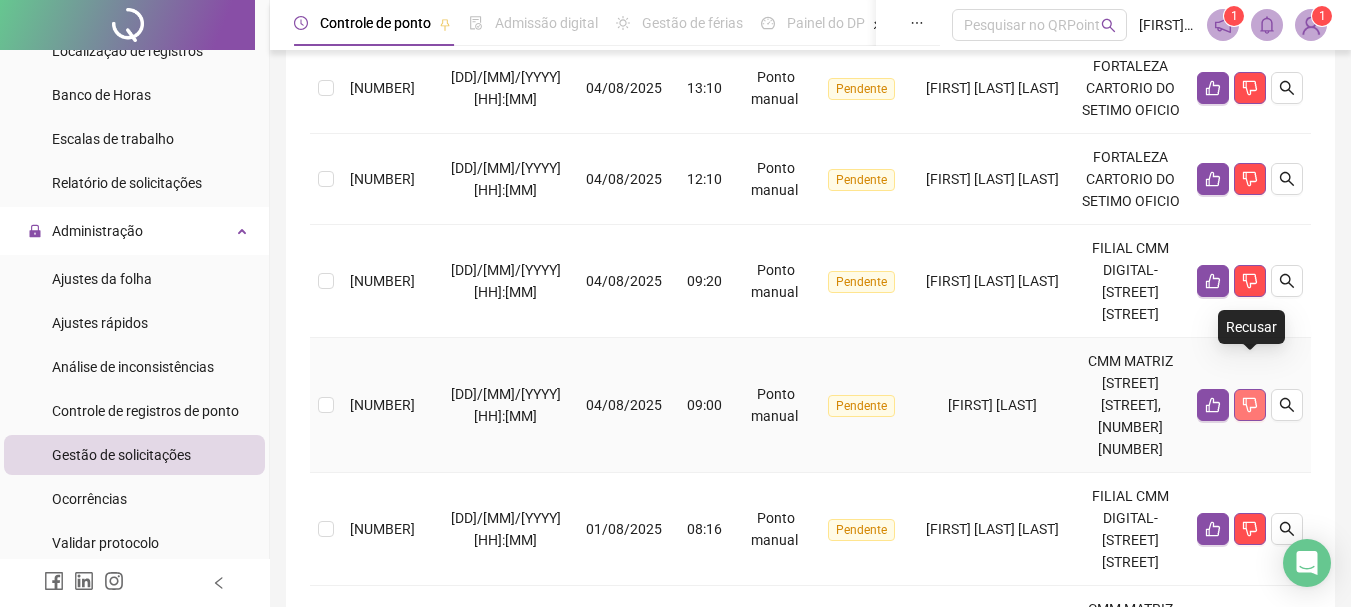 click 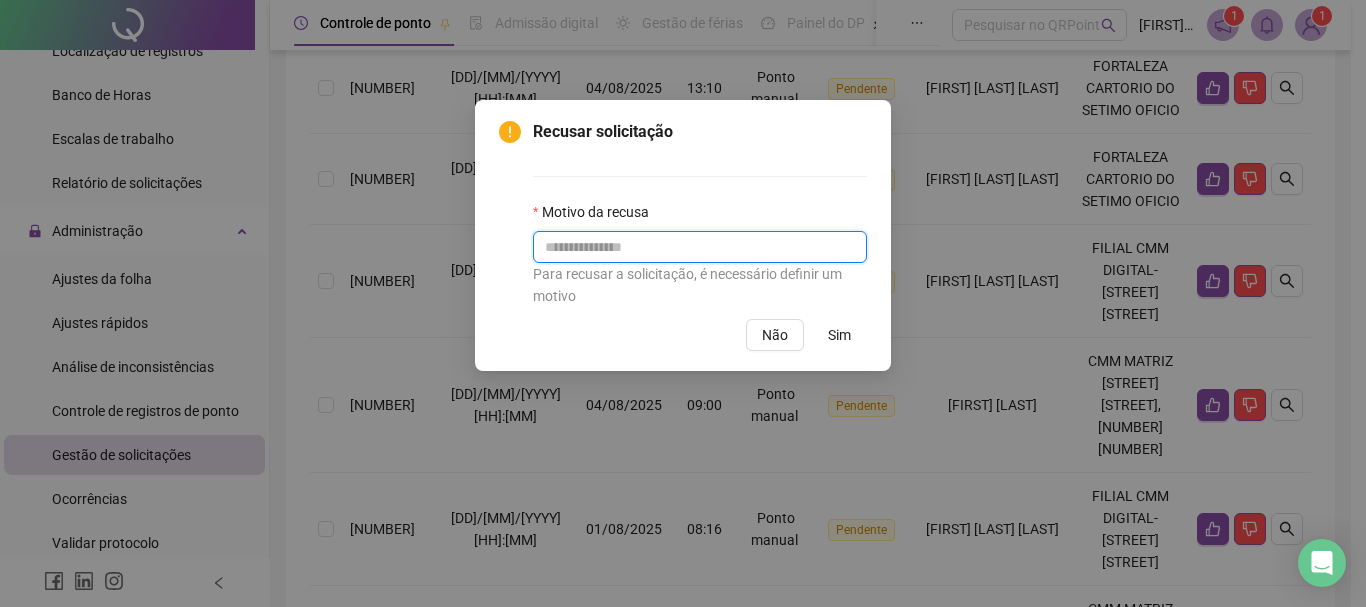 click at bounding box center (700, 247) 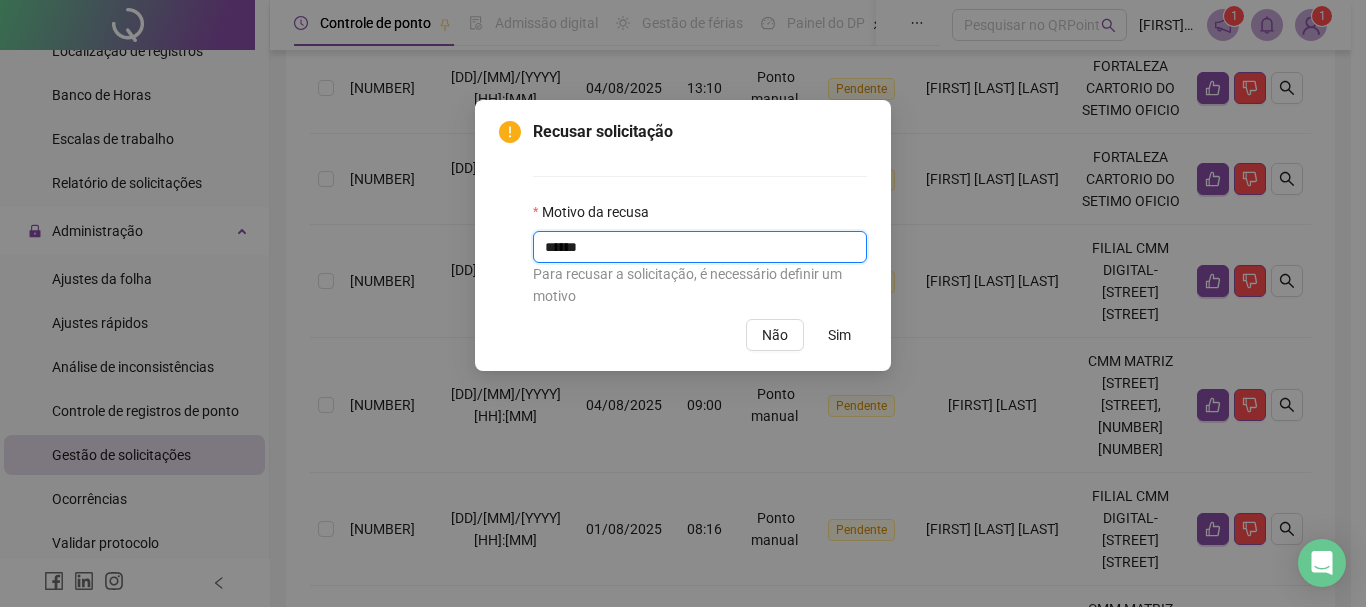 type on "******" 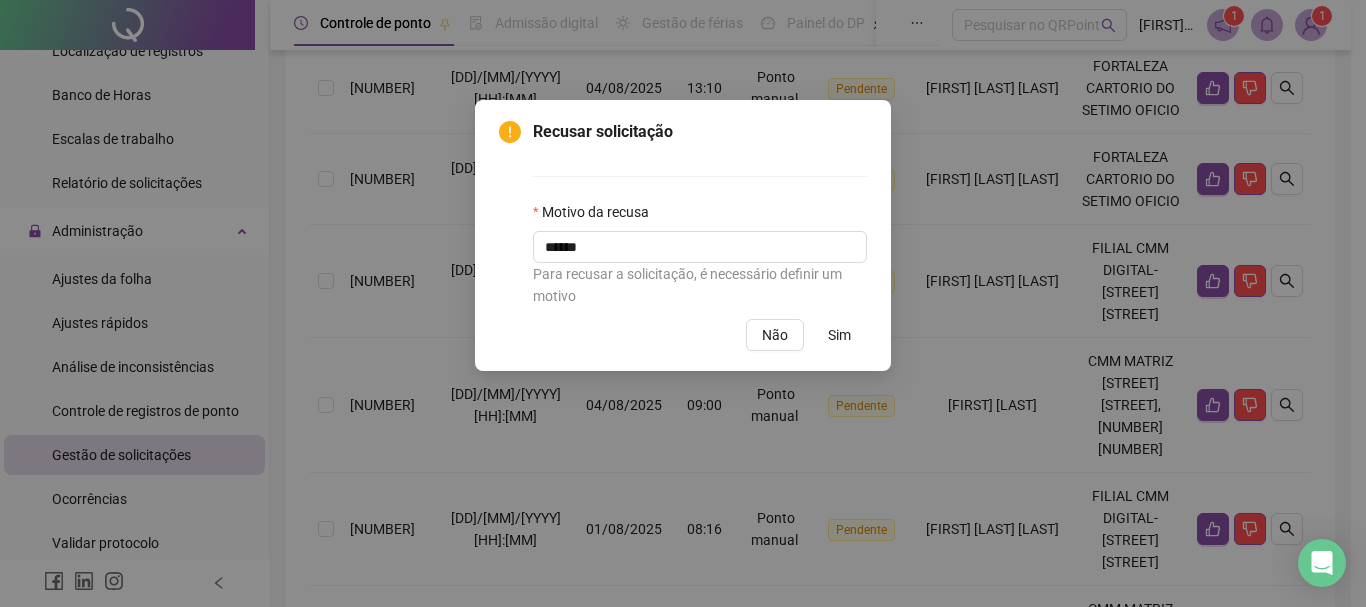 click on "Sim" at bounding box center [839, 335] 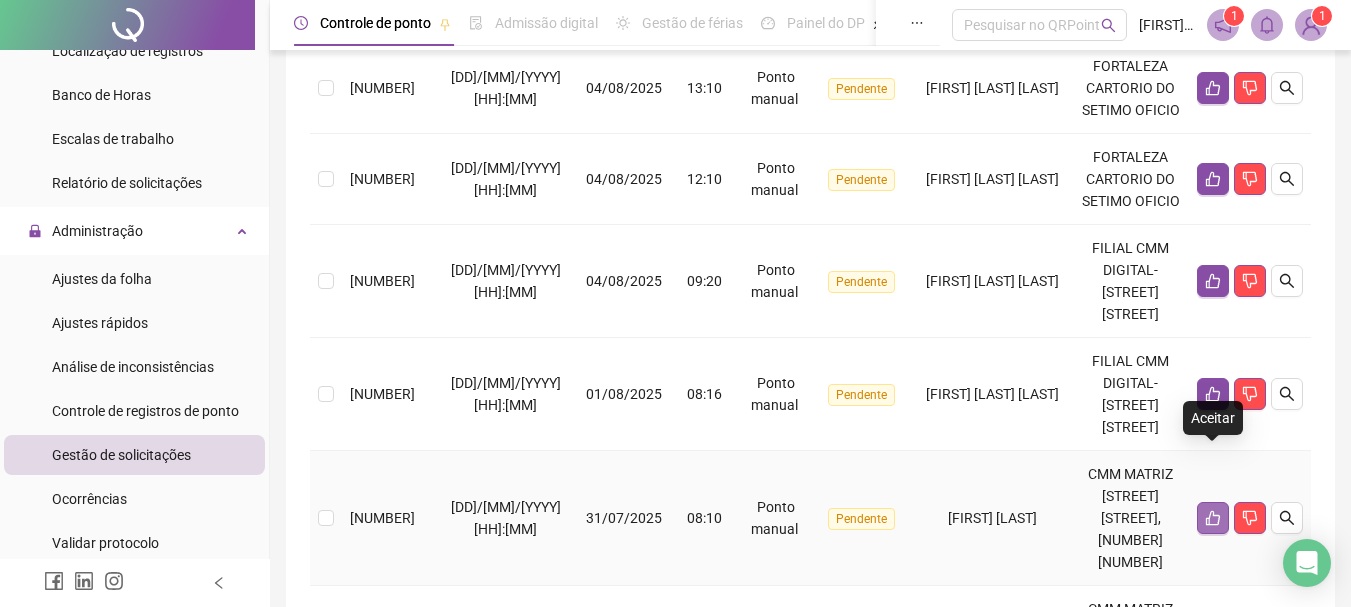 click at bounding box center [1213, 518] 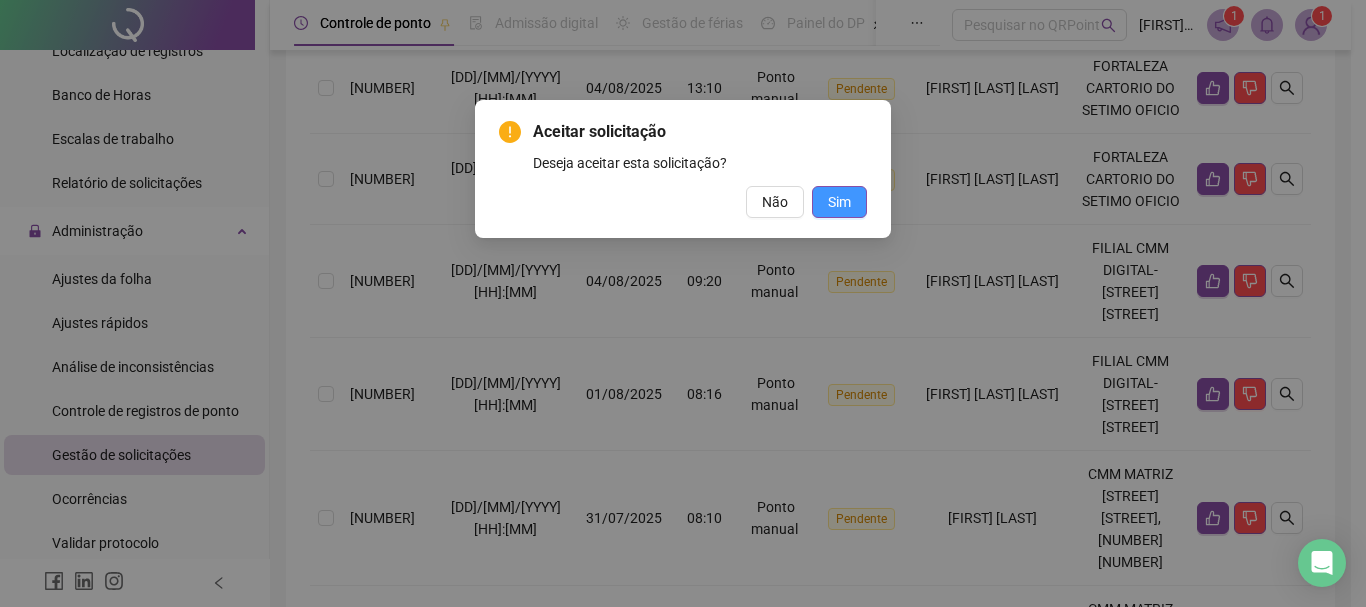 click on "Sim" at bounding box center (839, 202) 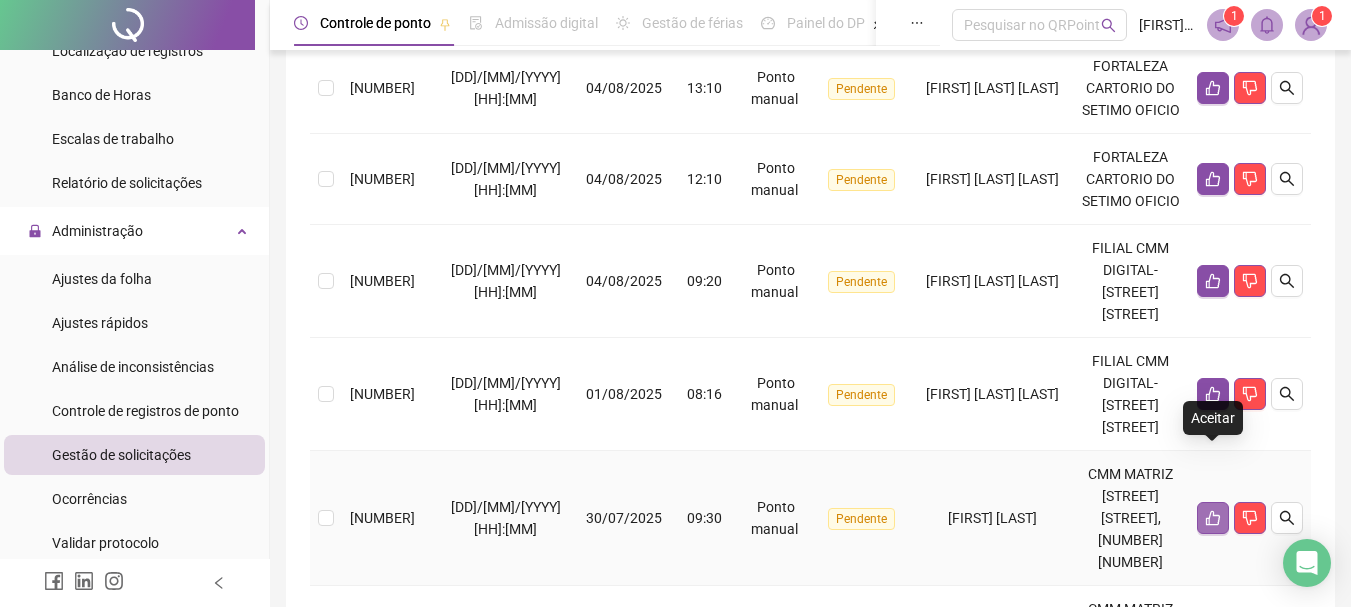 click 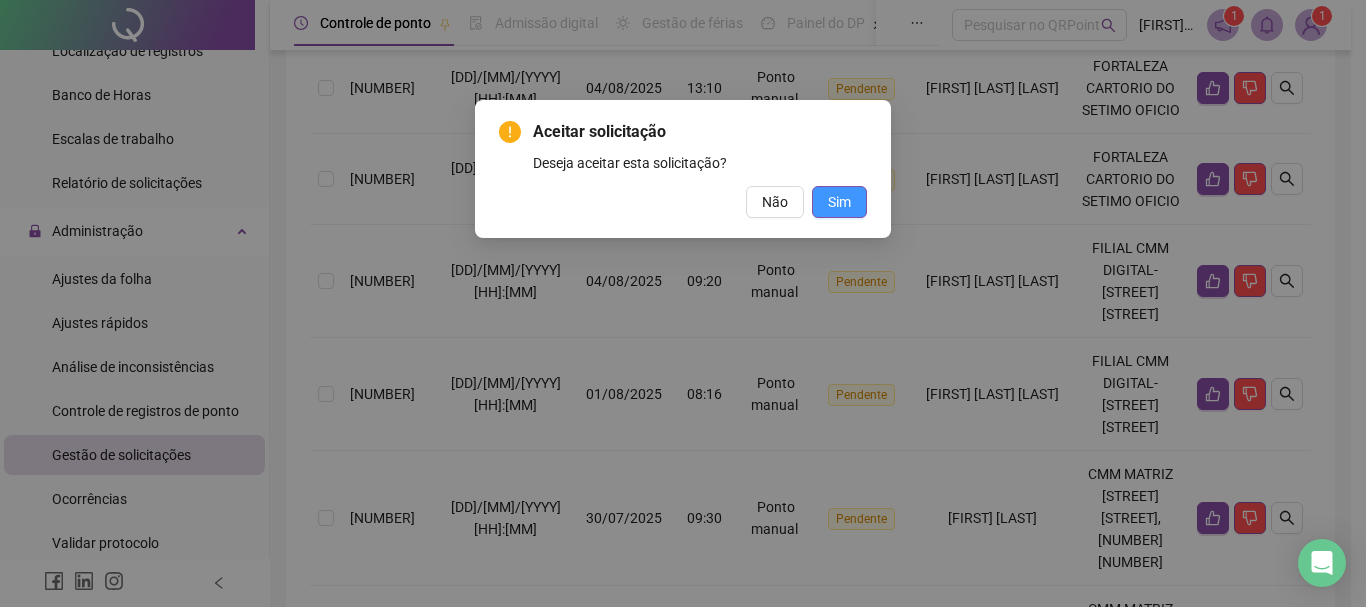 click on "Sim" at bounding box center (839, 202) 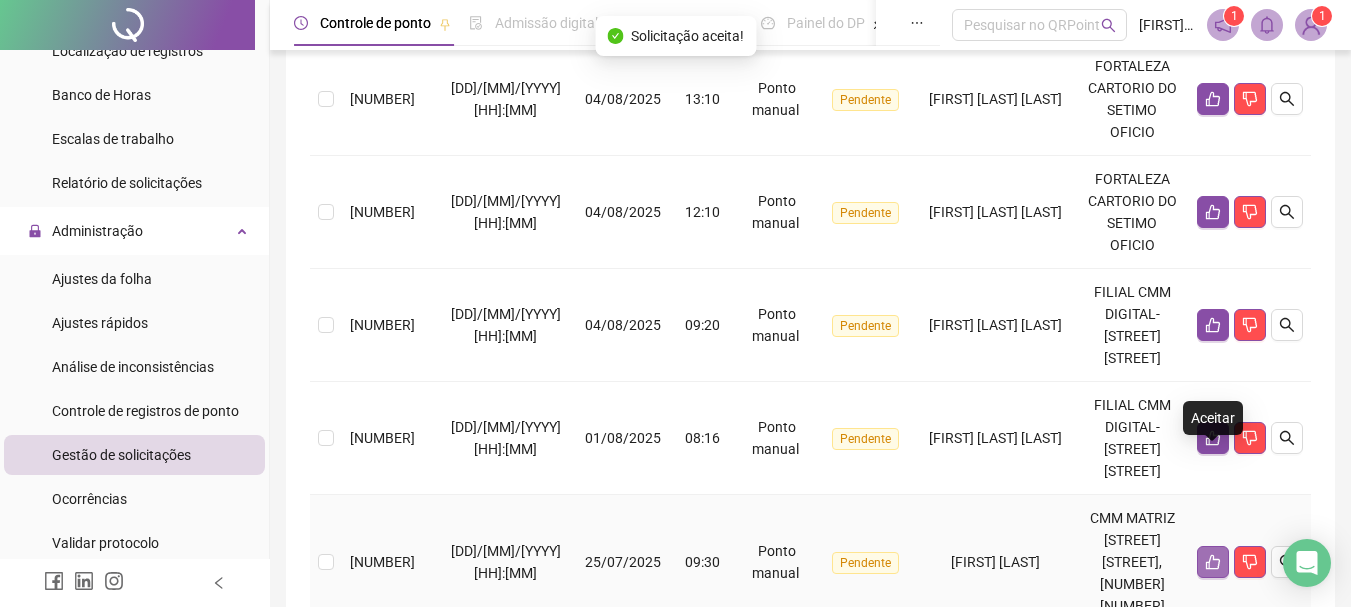 click at bounding box center [1213, 562] 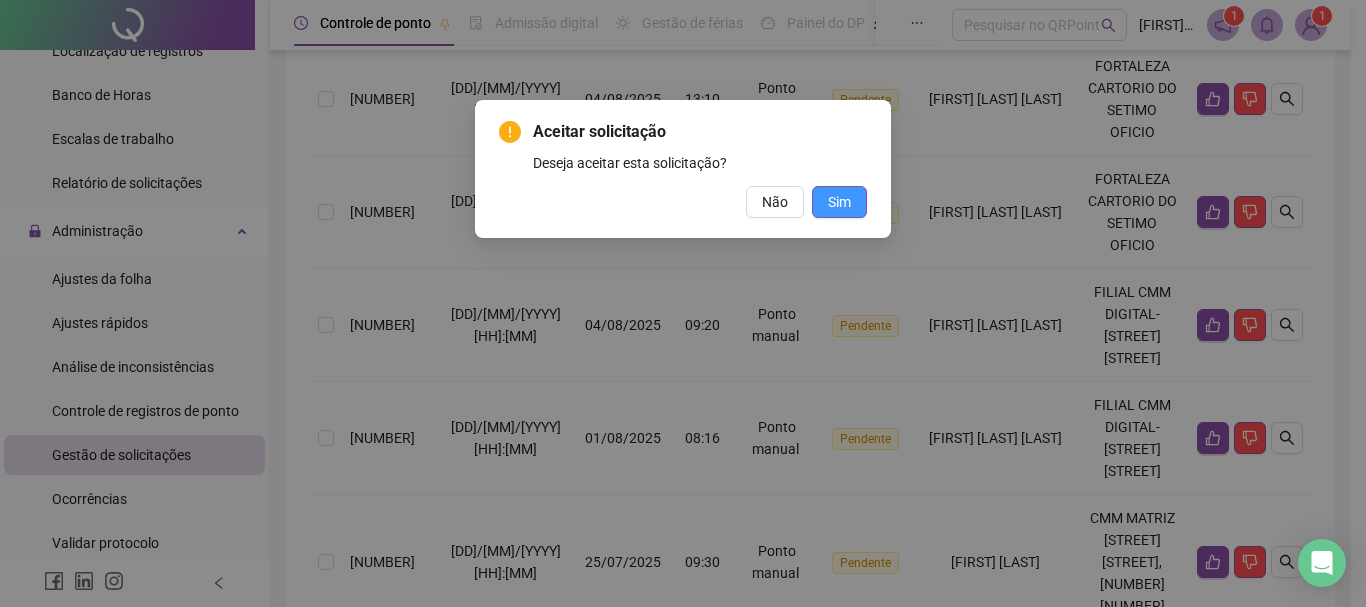 click on "Sim" at bounding box center (839, 202) 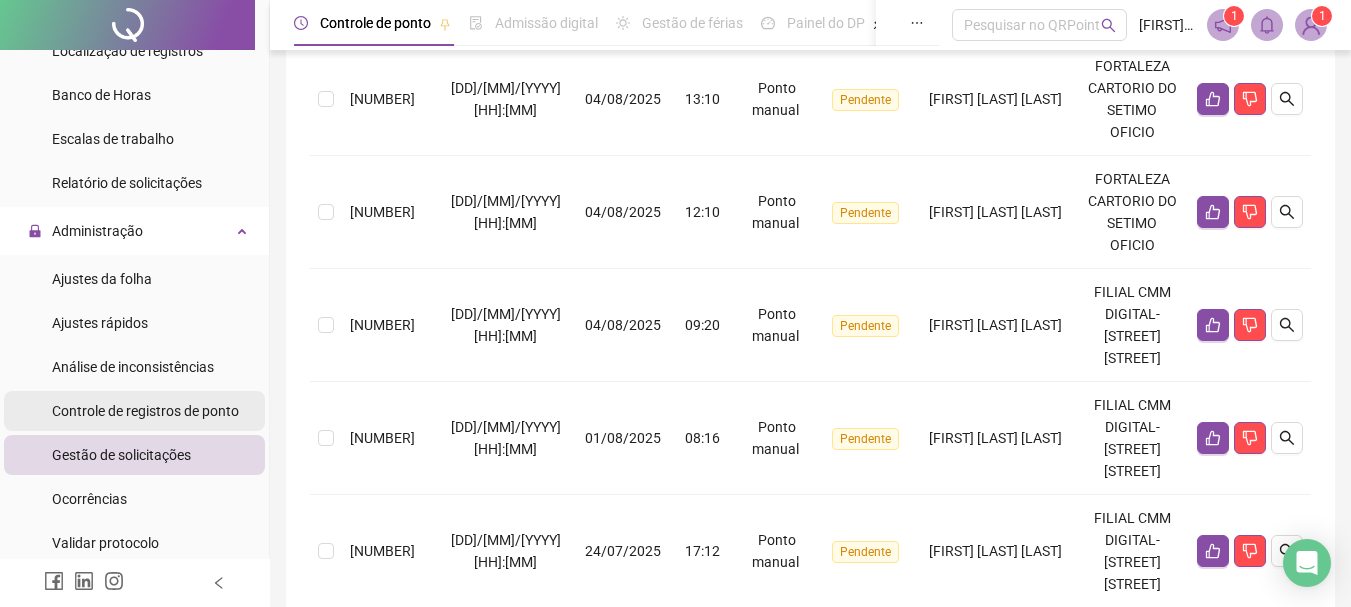 click on "Controle de registros de ponto" at bounding box center (145, 411) 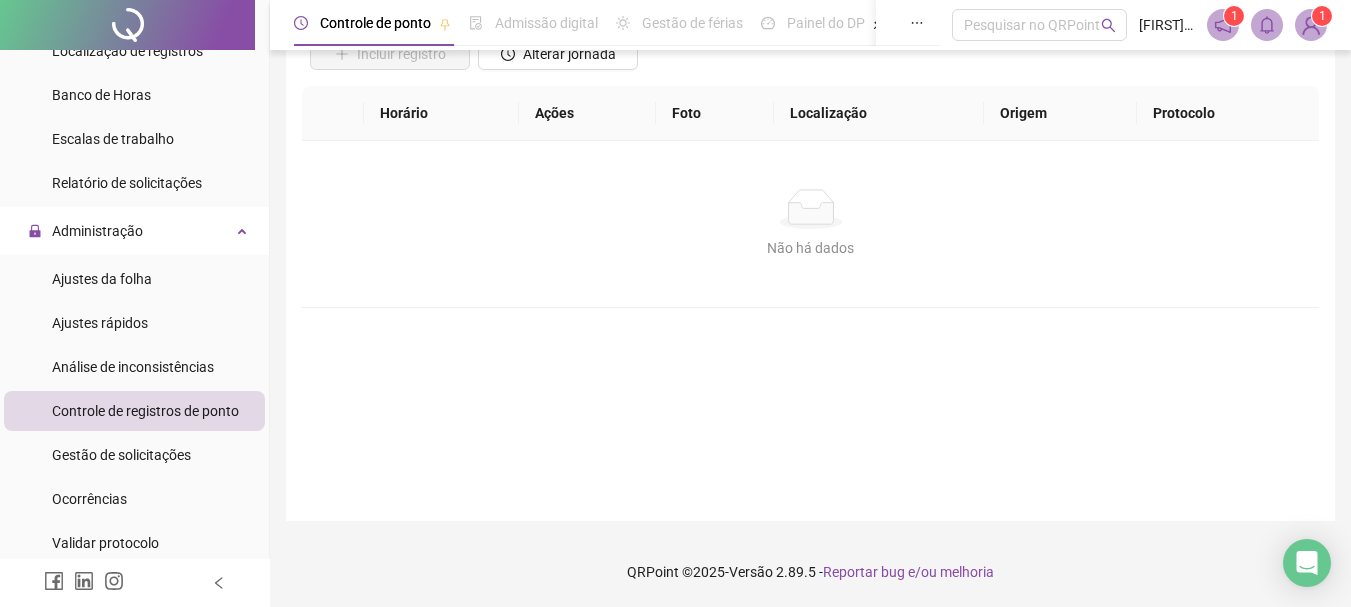scroll, scrollTop: 0, scrollLeft: 0, axis: both 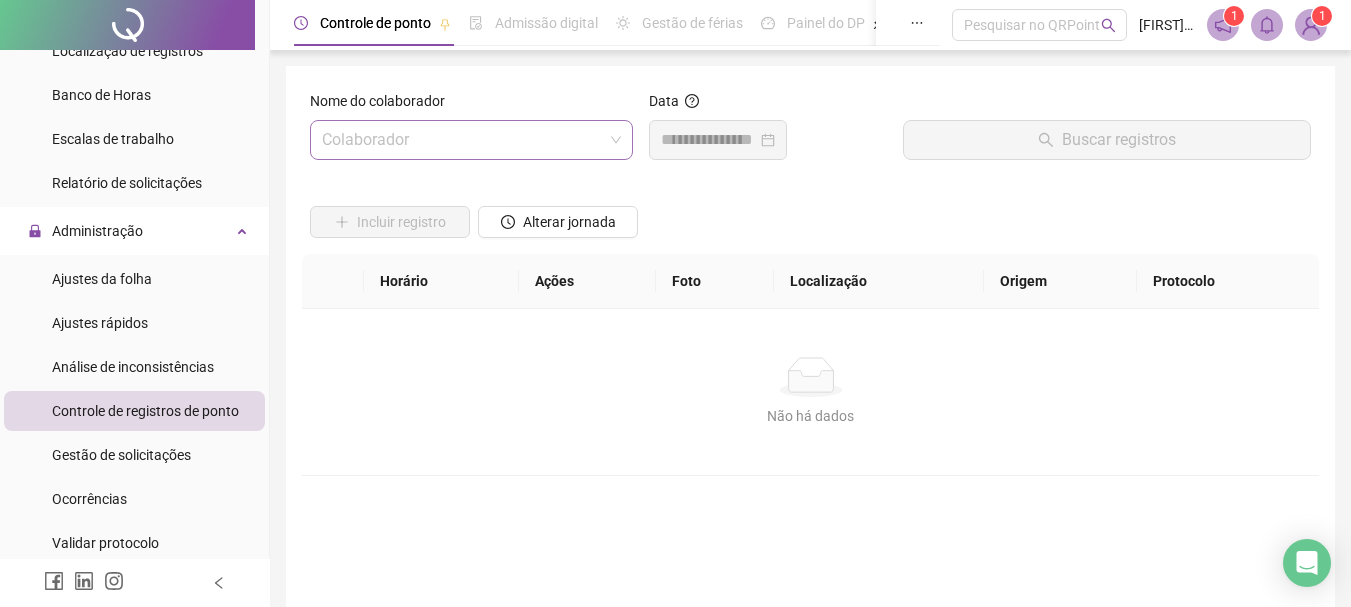 click at bounding box center (462, 140) 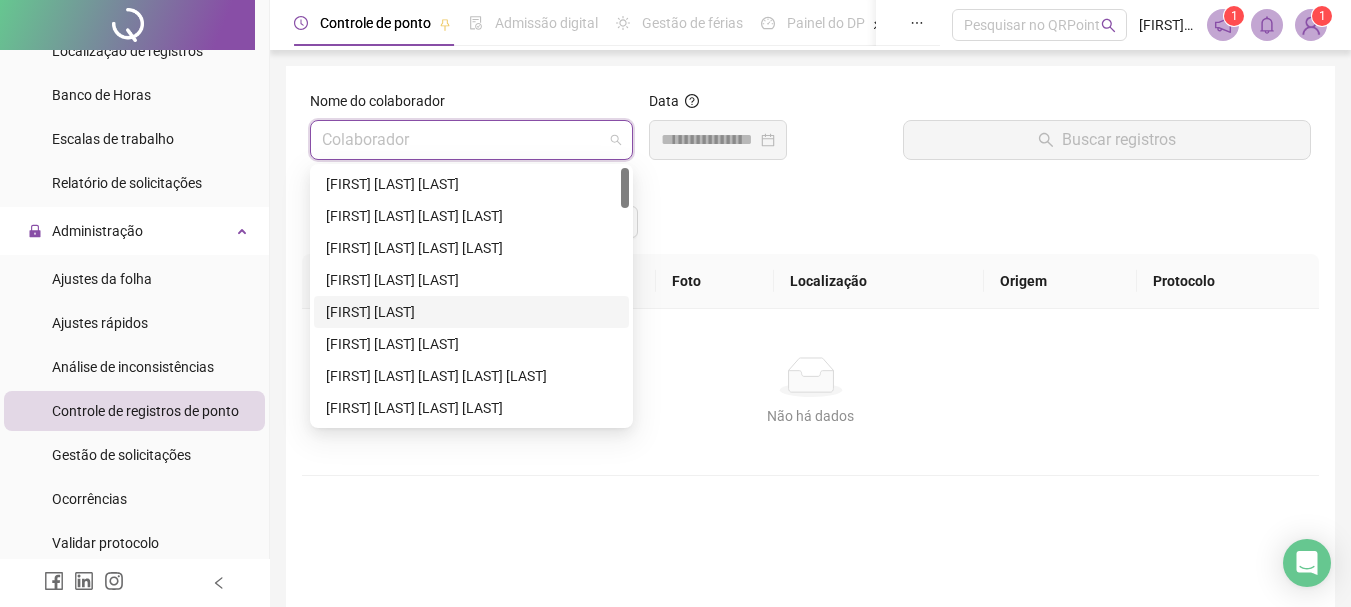 click on "[FIRST] [LAST]" at bounding box center [471, 312] 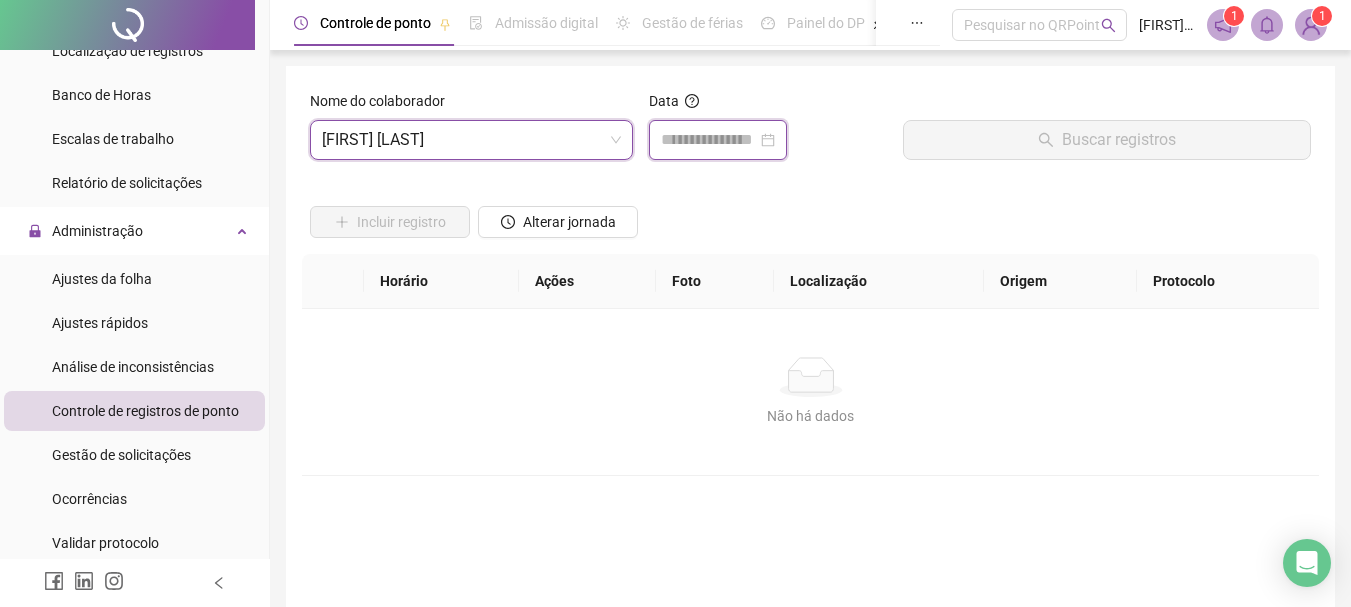 click at bounding box center [709, 140] 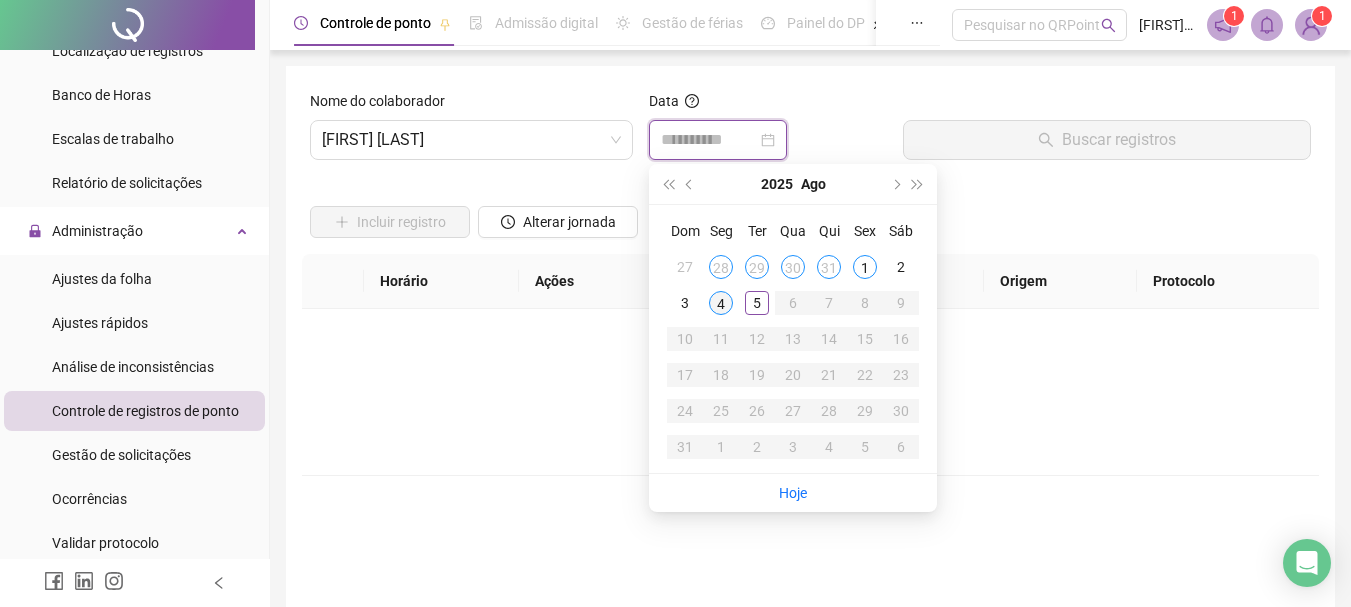 type on "**********" 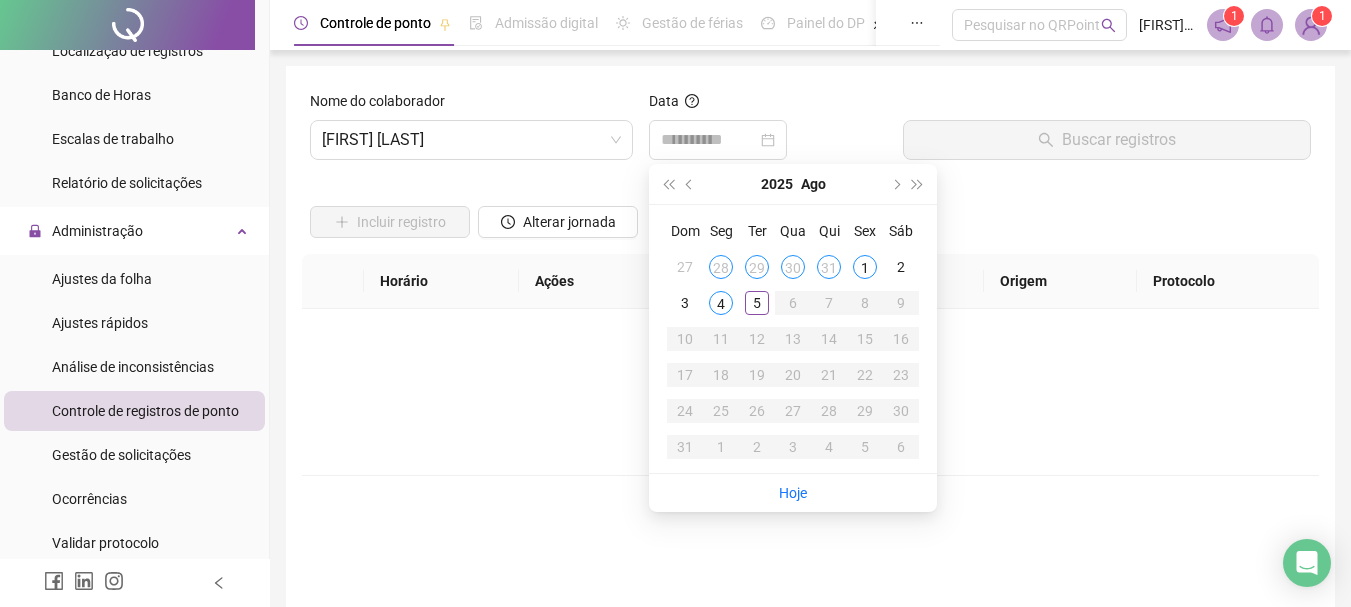 click on "4" at bounding box center [721, 303] 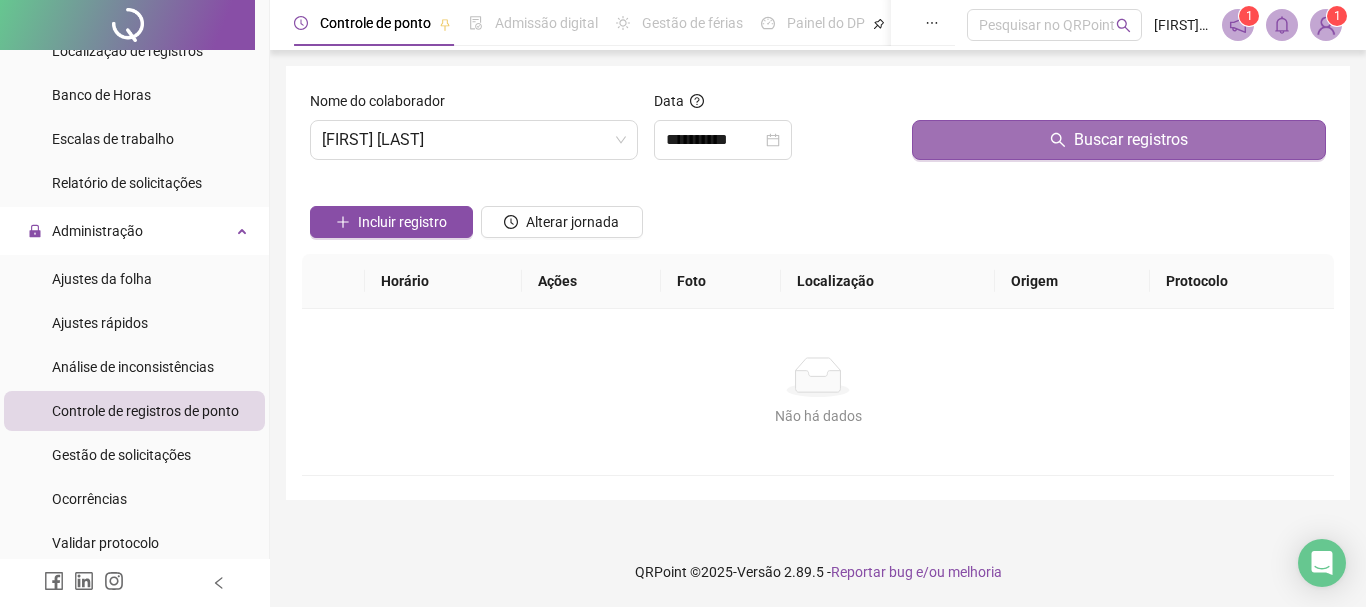 click on "Buscar registros" at bounding box center [1119, 140] 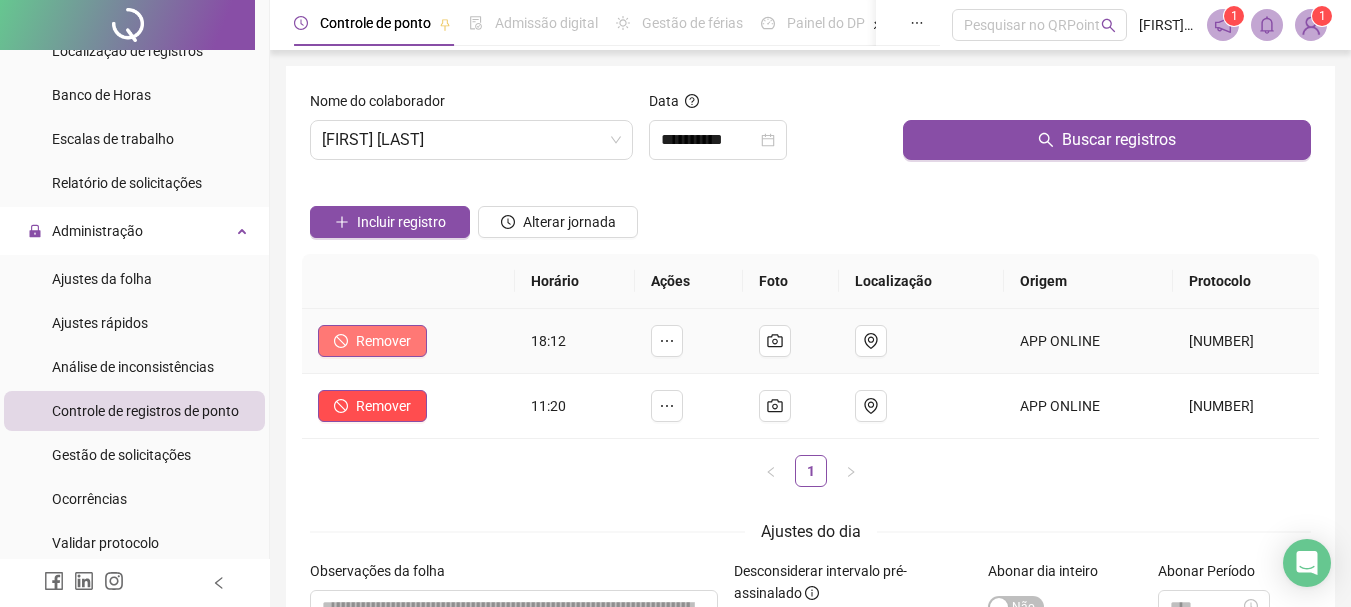 click on "Remover" at bounding box center [383, 341] 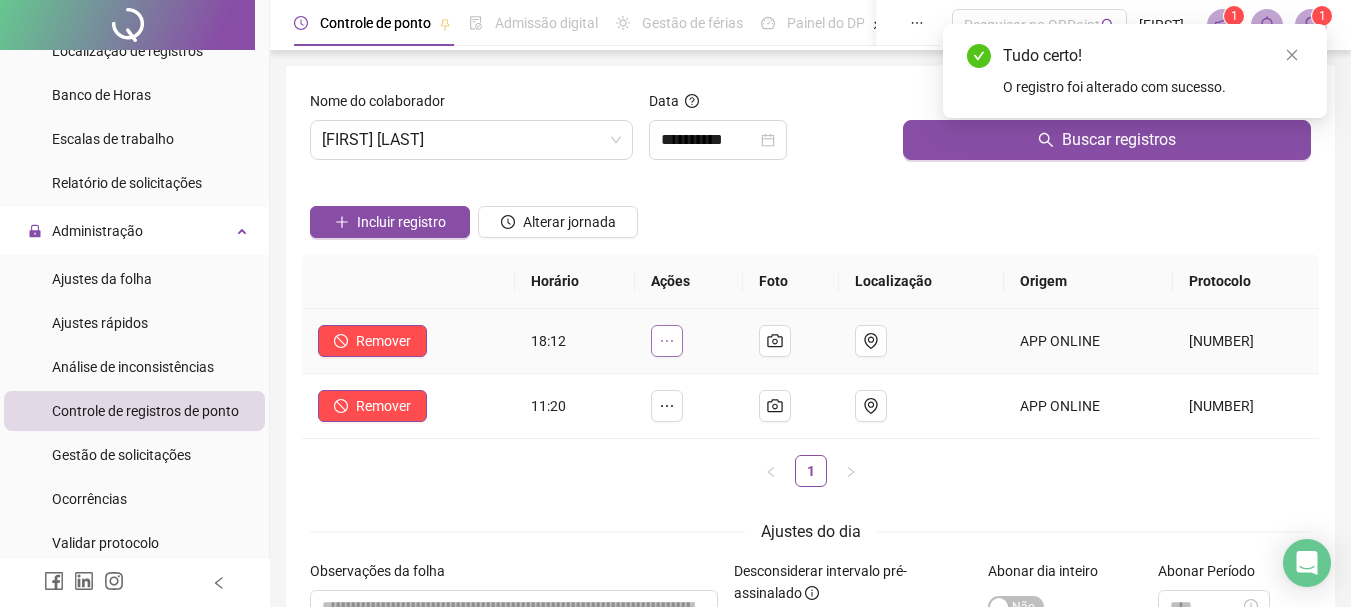 click 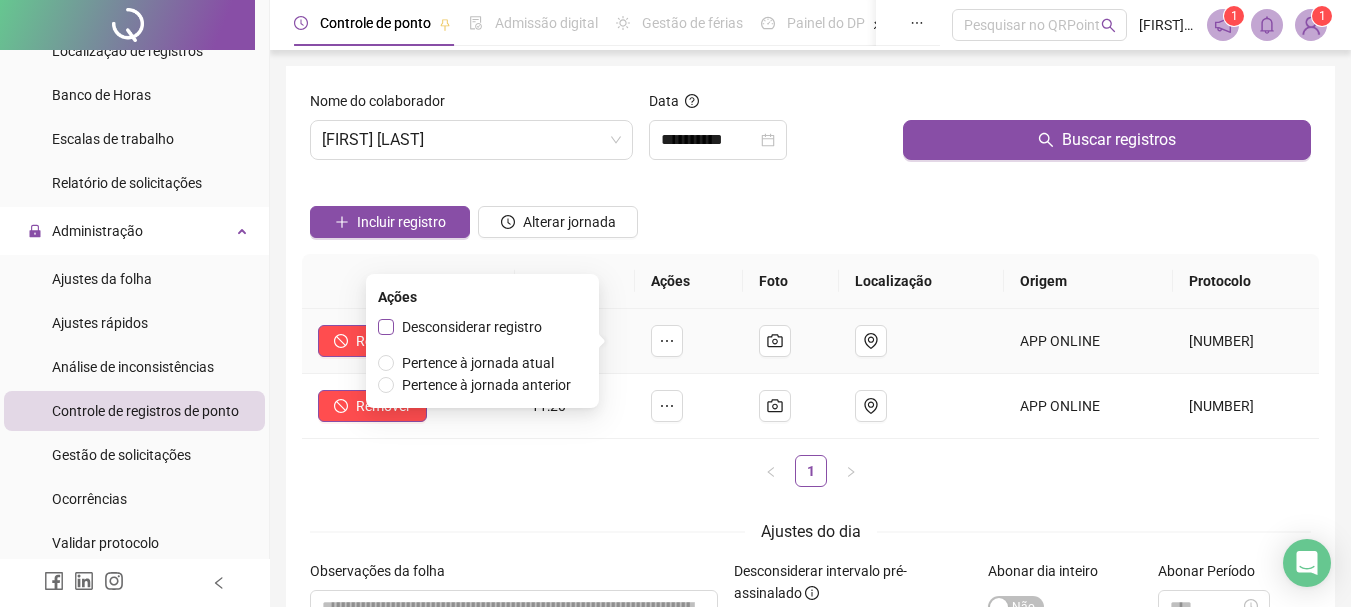 click on "Desconsiderar registro" at bounding box center (472, 327) 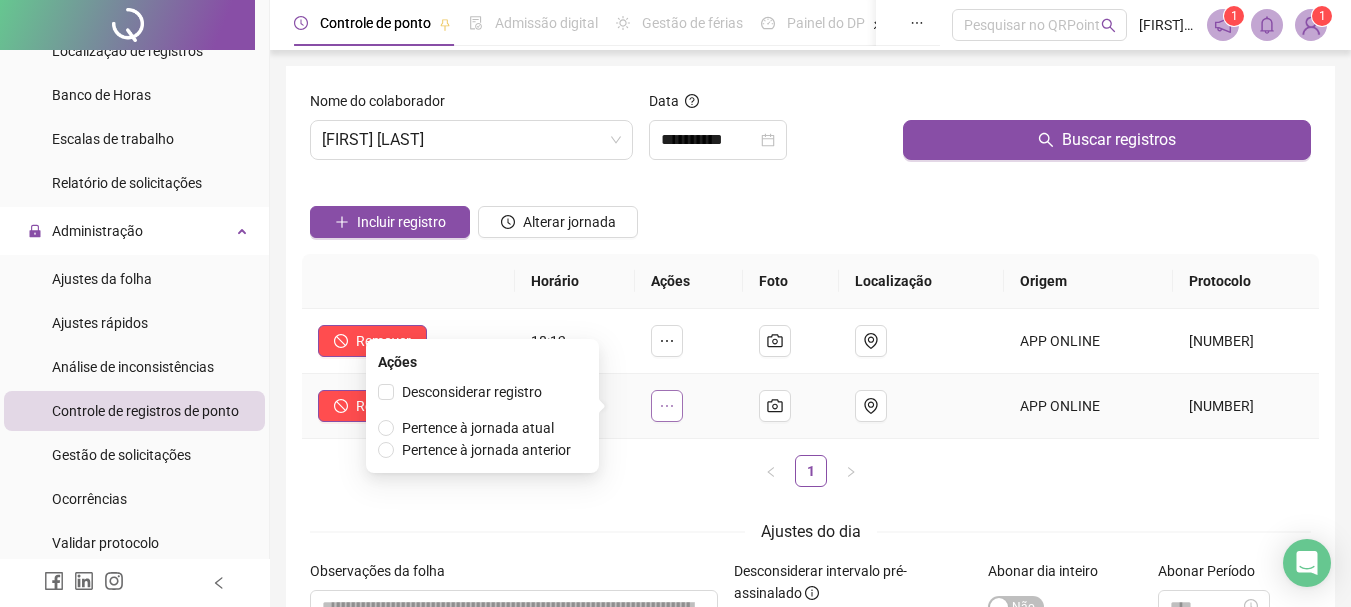 click 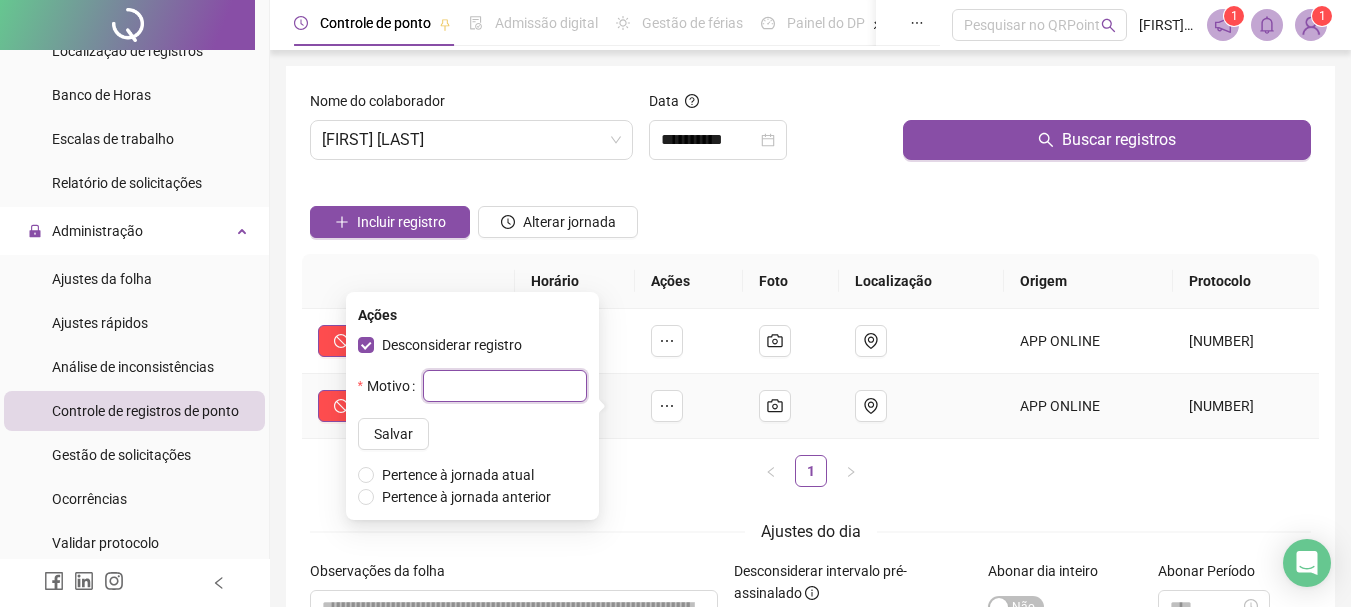 click at bounding box center (505, 386) 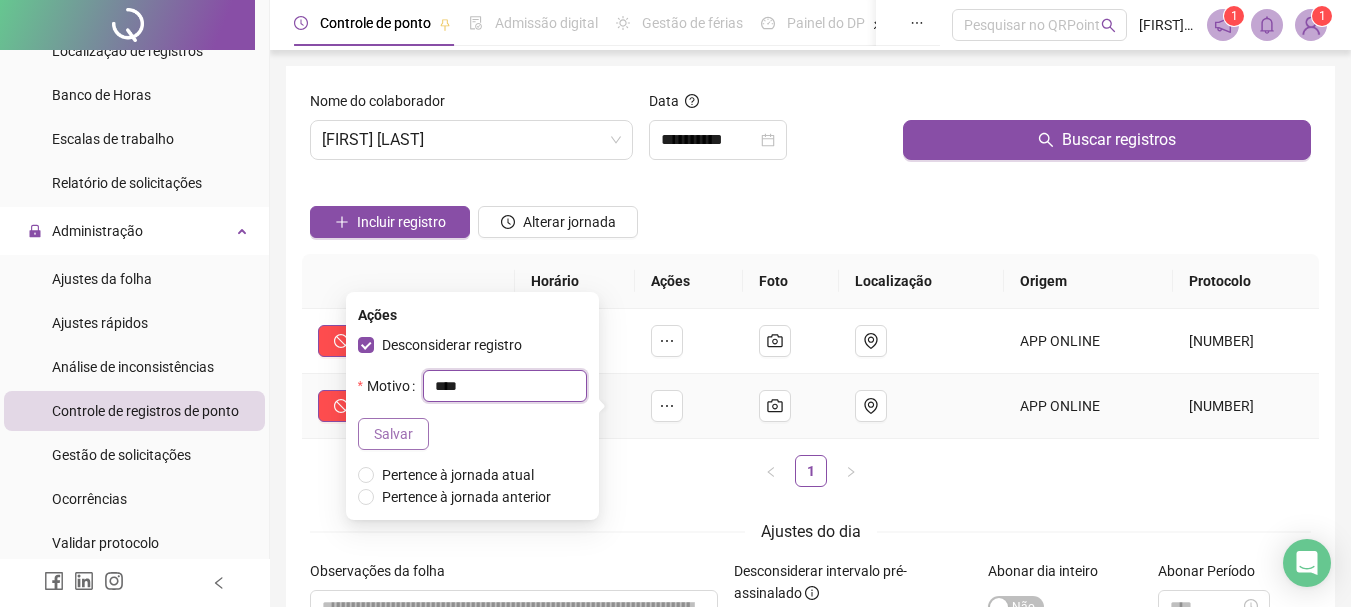 type on "****" 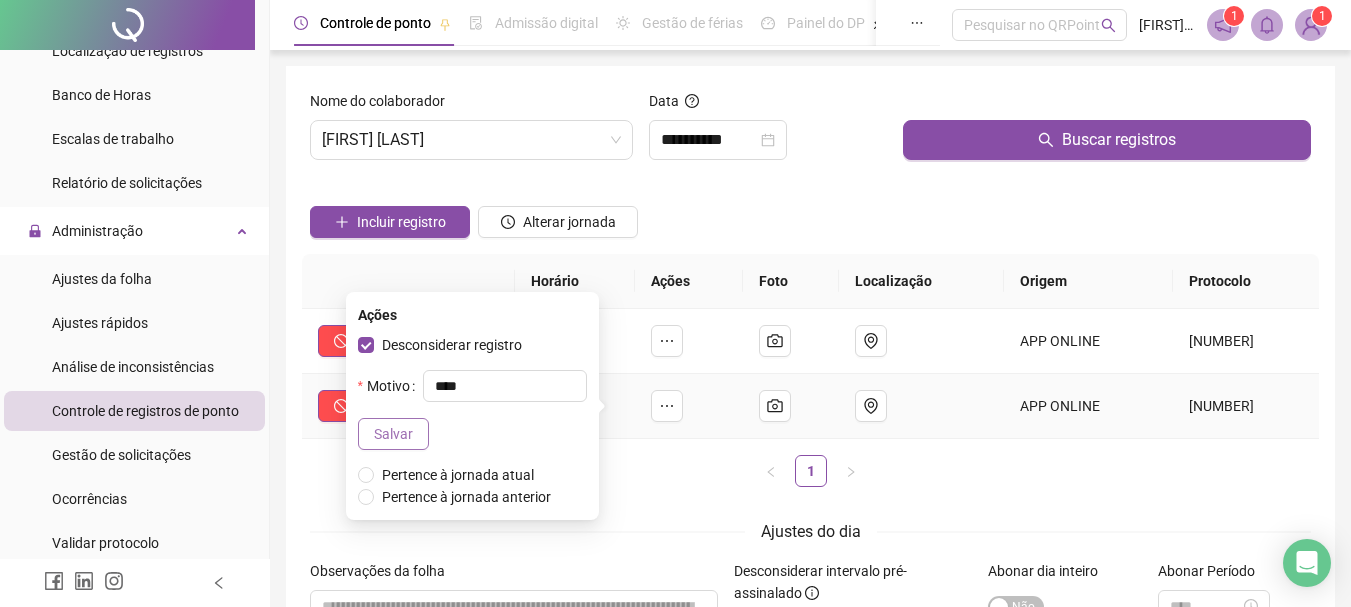click on "Salvar" at bounding box center [393, 434] 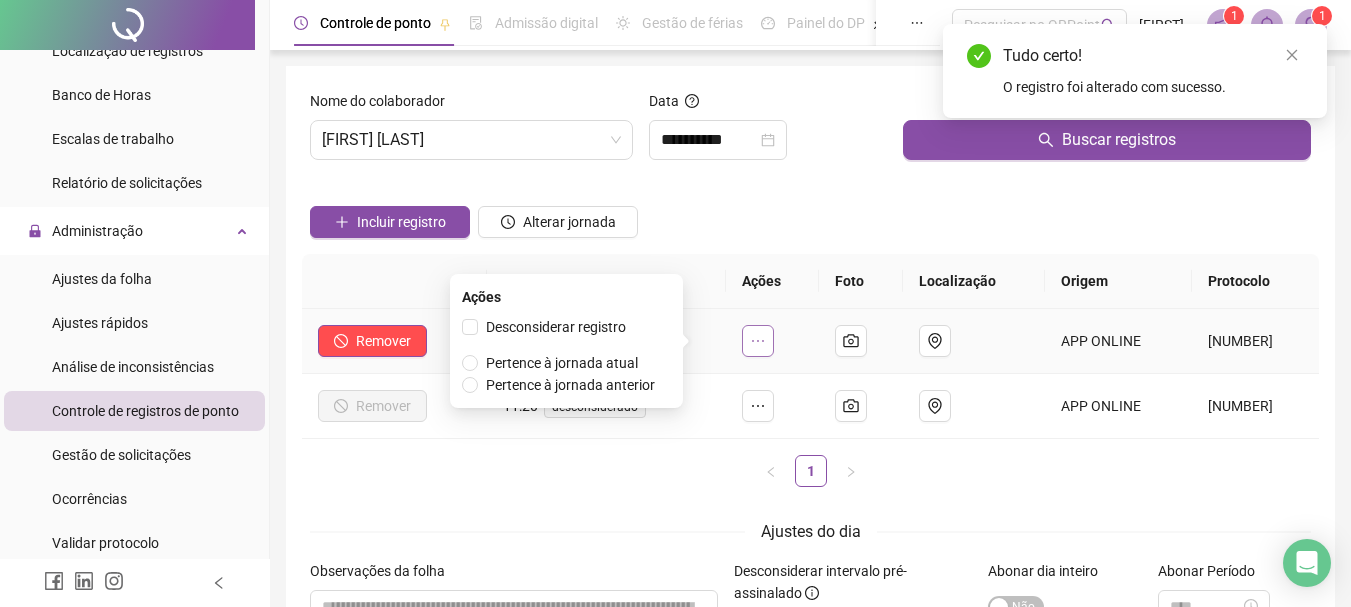 click at bounding box center [758, 341] 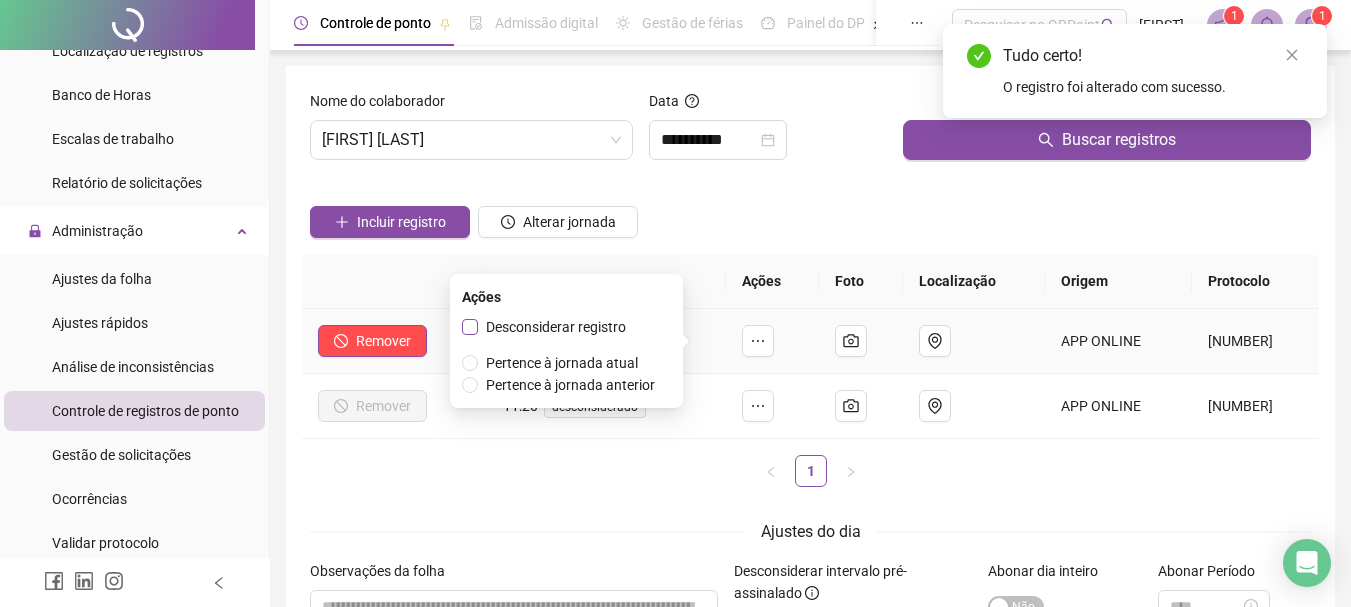 drag, startPoint x: 595, startPoint y: 319, endPoint x: 578, endPoint y: 313, distance: 18.027756 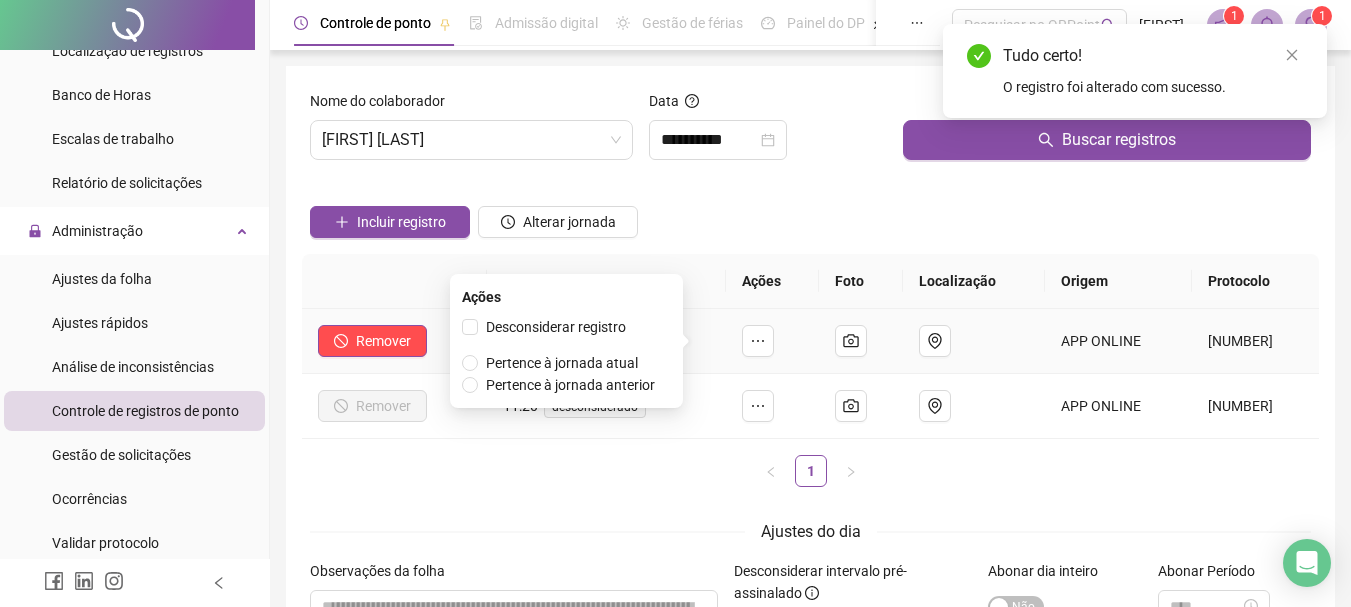 click on "Desconsiderar registro" at bounding box center [556, 327] 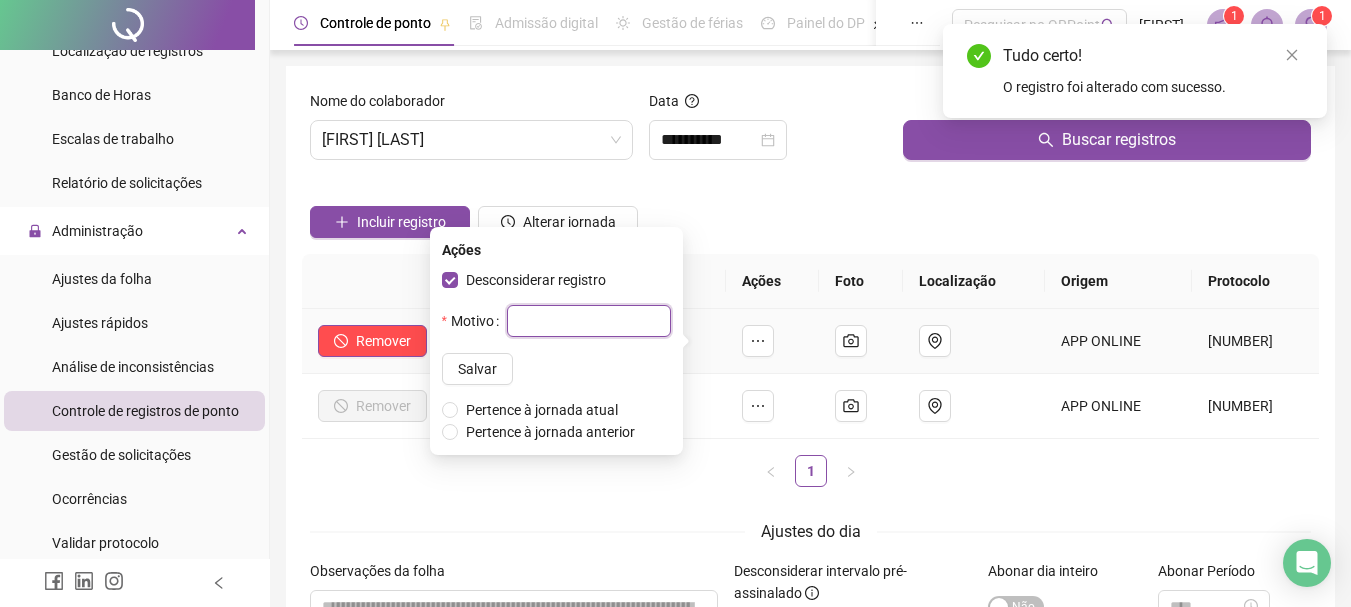 click at bounding box center (589, 321) 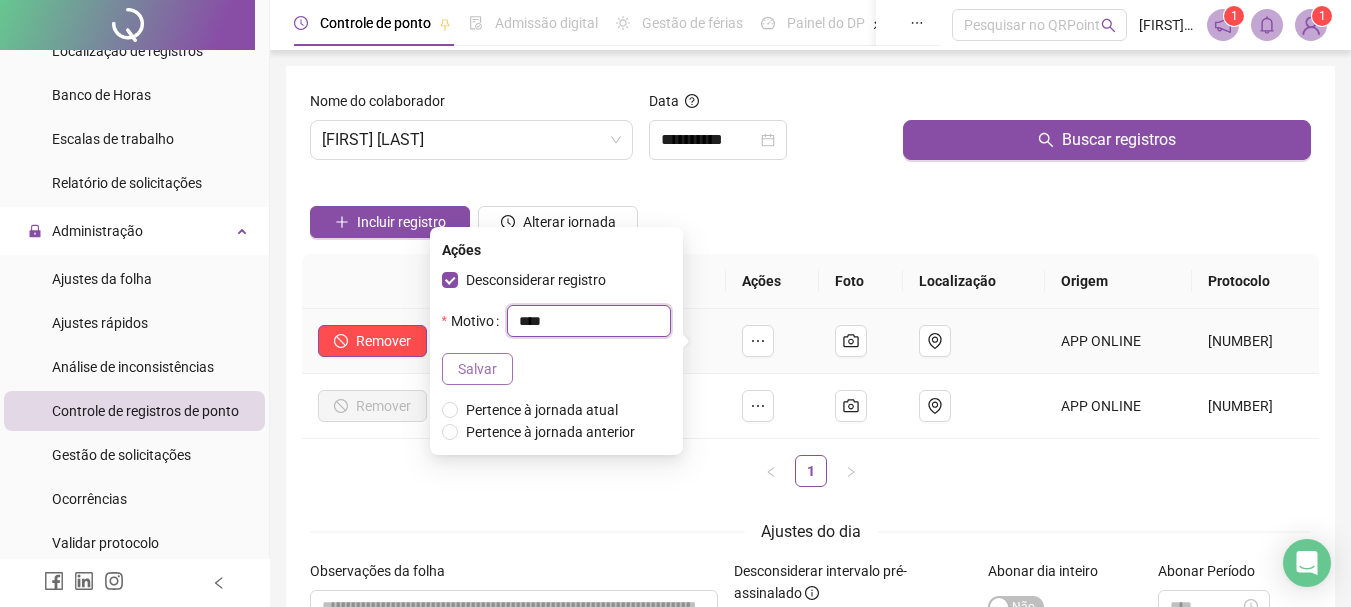 type on "****" 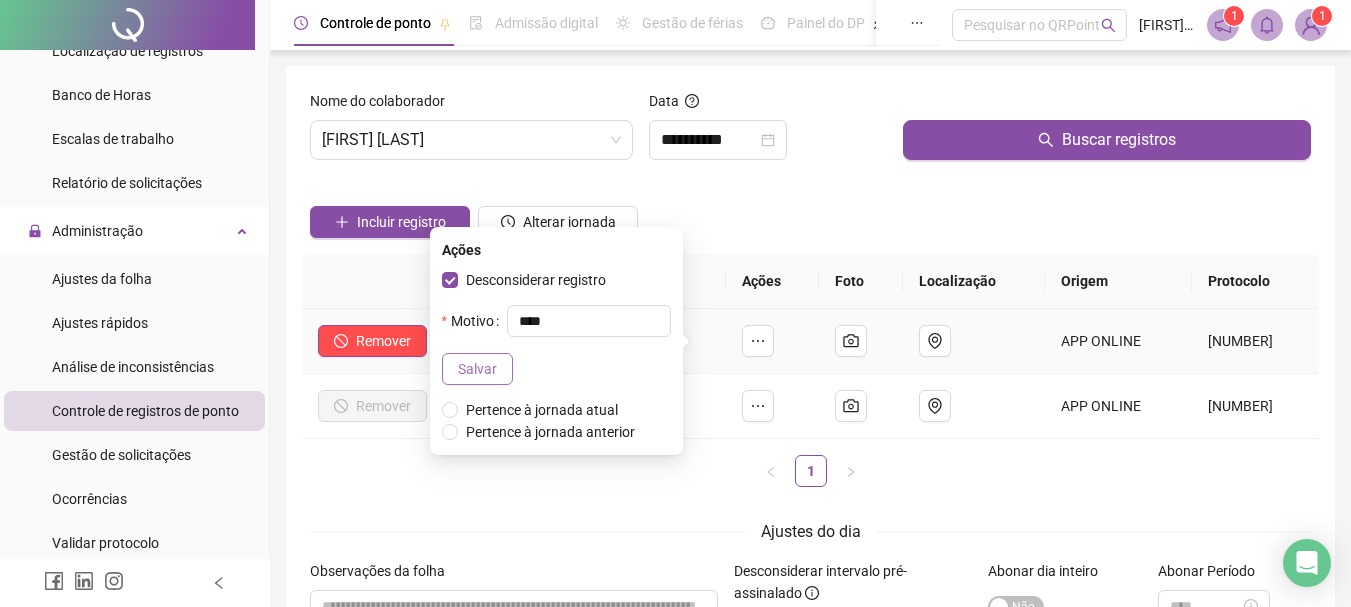 click on "Salvar" at bounding box center [477, 369] 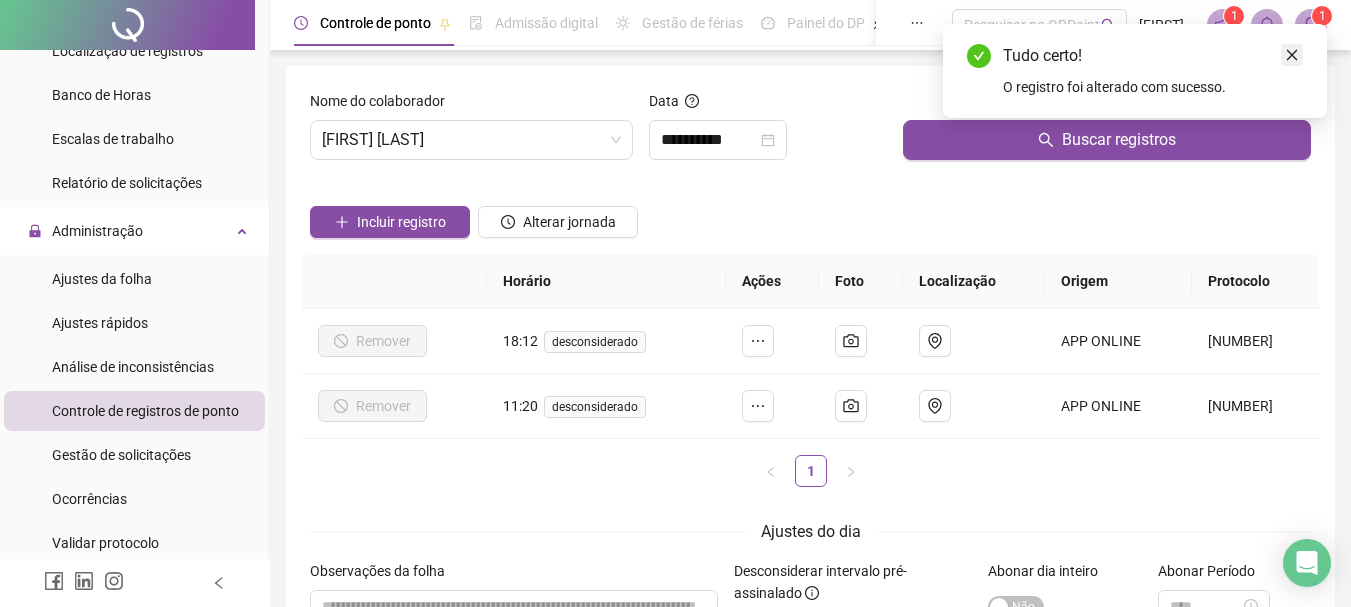click 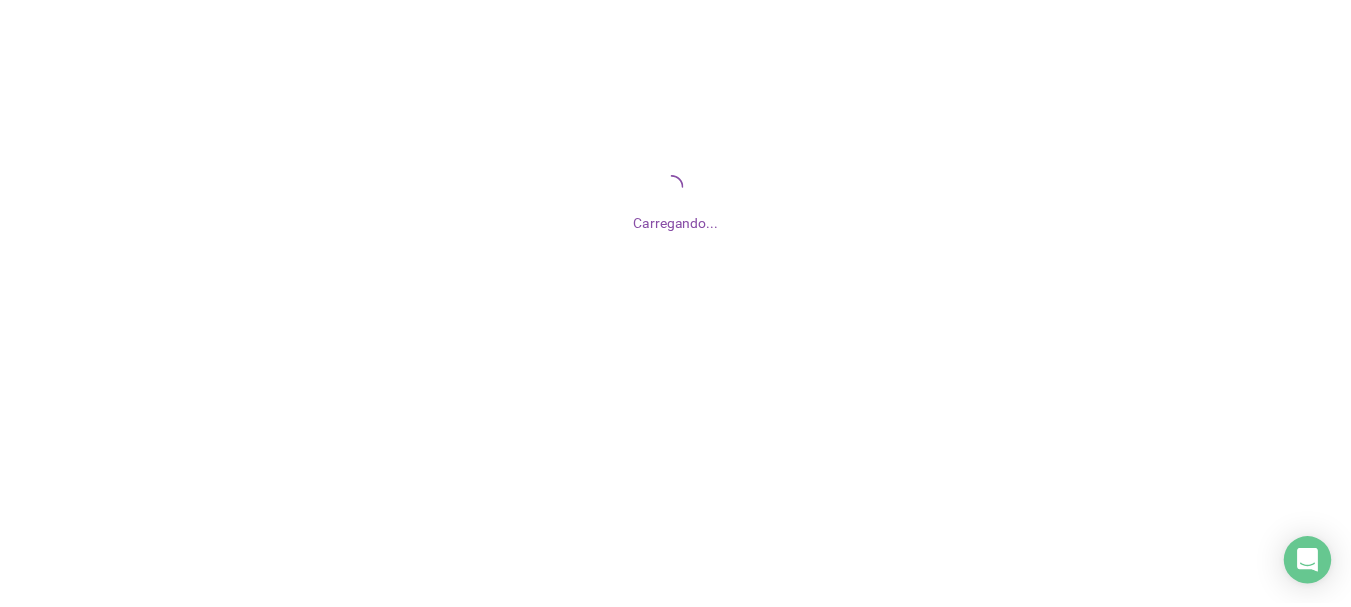 scroll, scrollTop: 0, scrollLeft: 0, axis: both 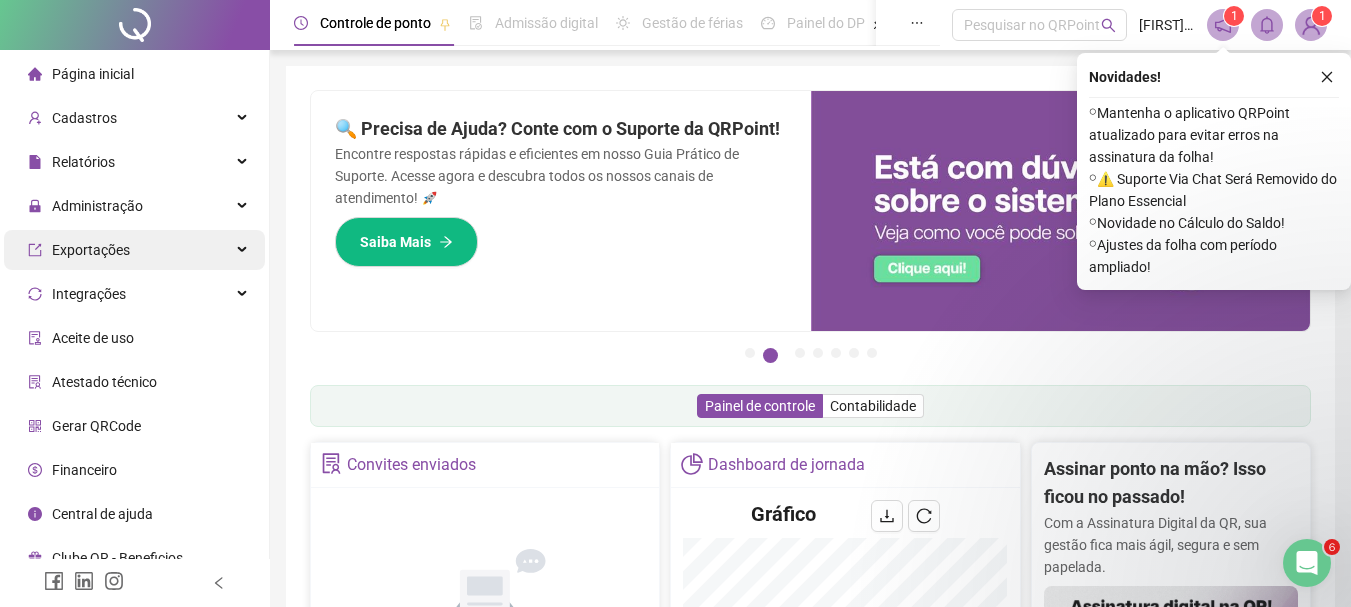 click on "Exportações" at bounding box center (134, 250) 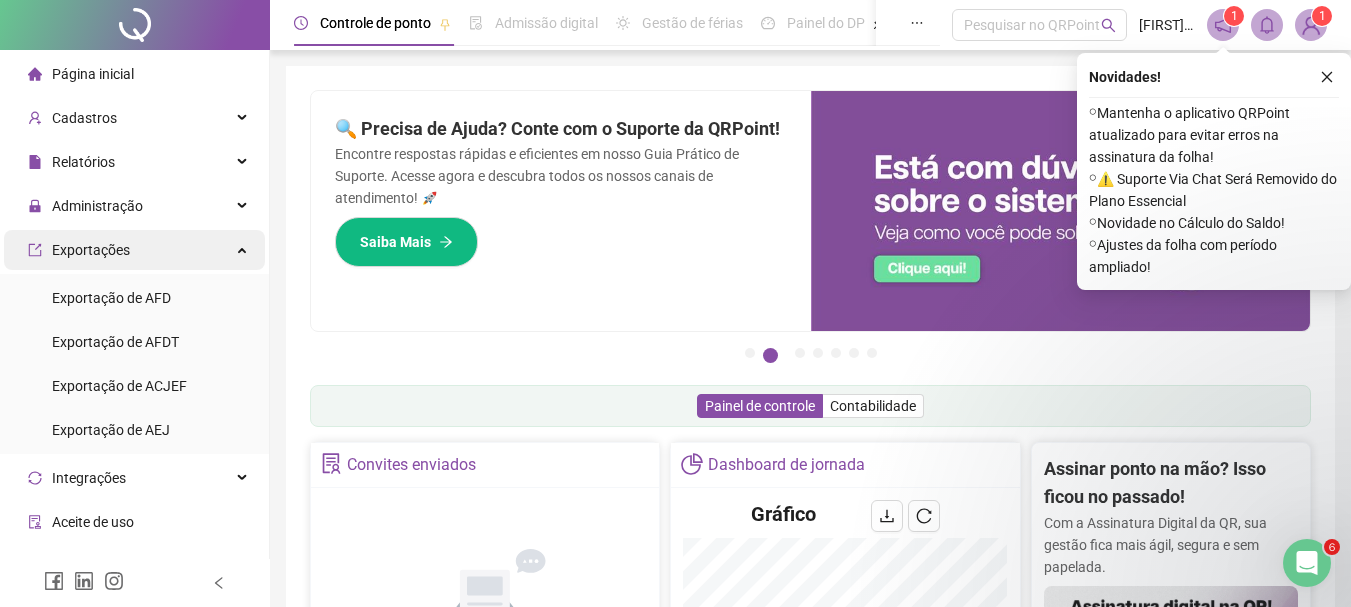 click on "Exportações" at bounding box center [134, 250] 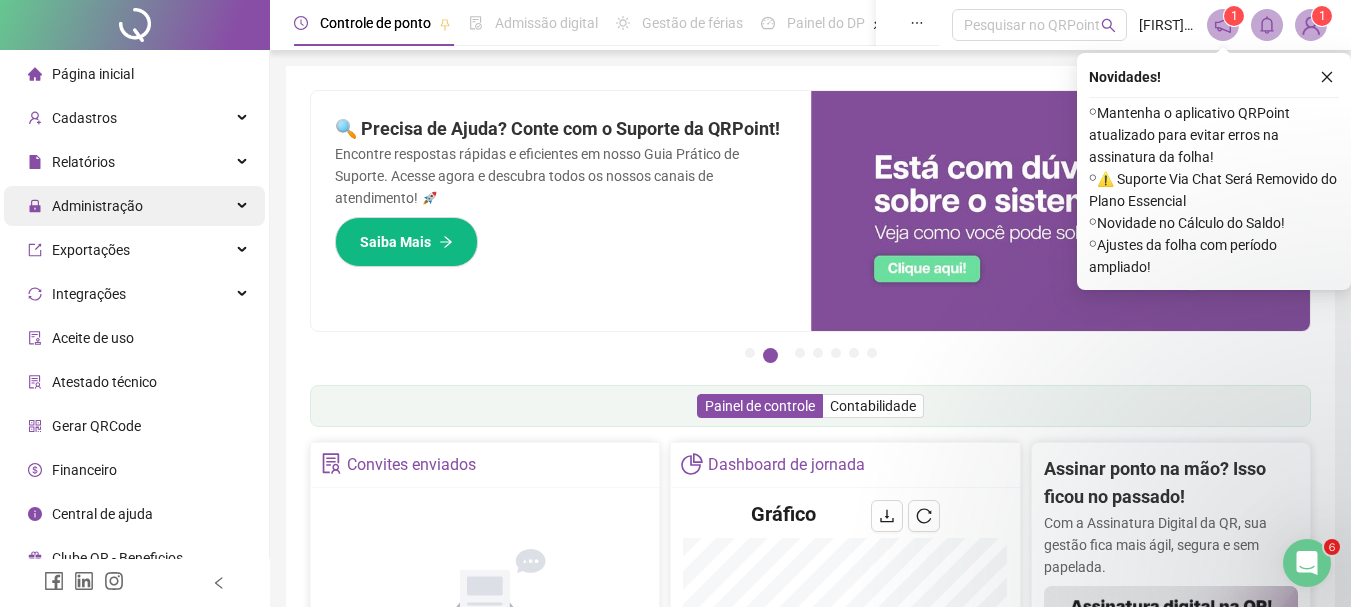 click on "Administração" at bounding box center (134, 206) 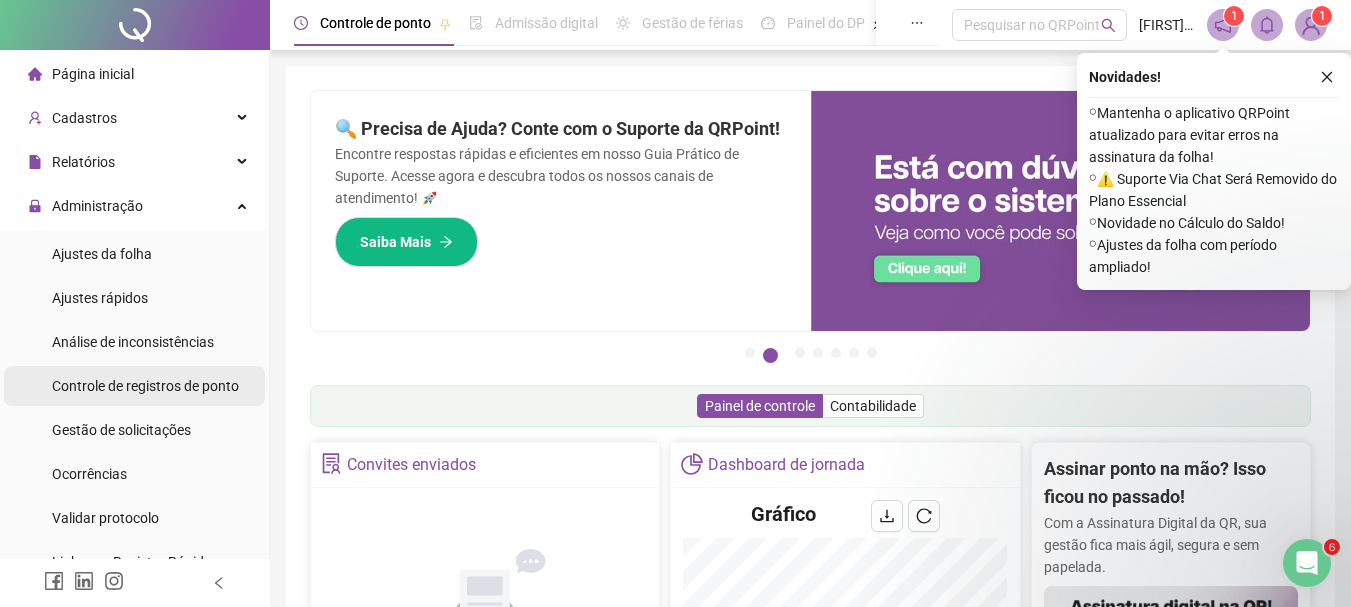 click on "Controle de registros de ponto" at bounding box center [145, 386] 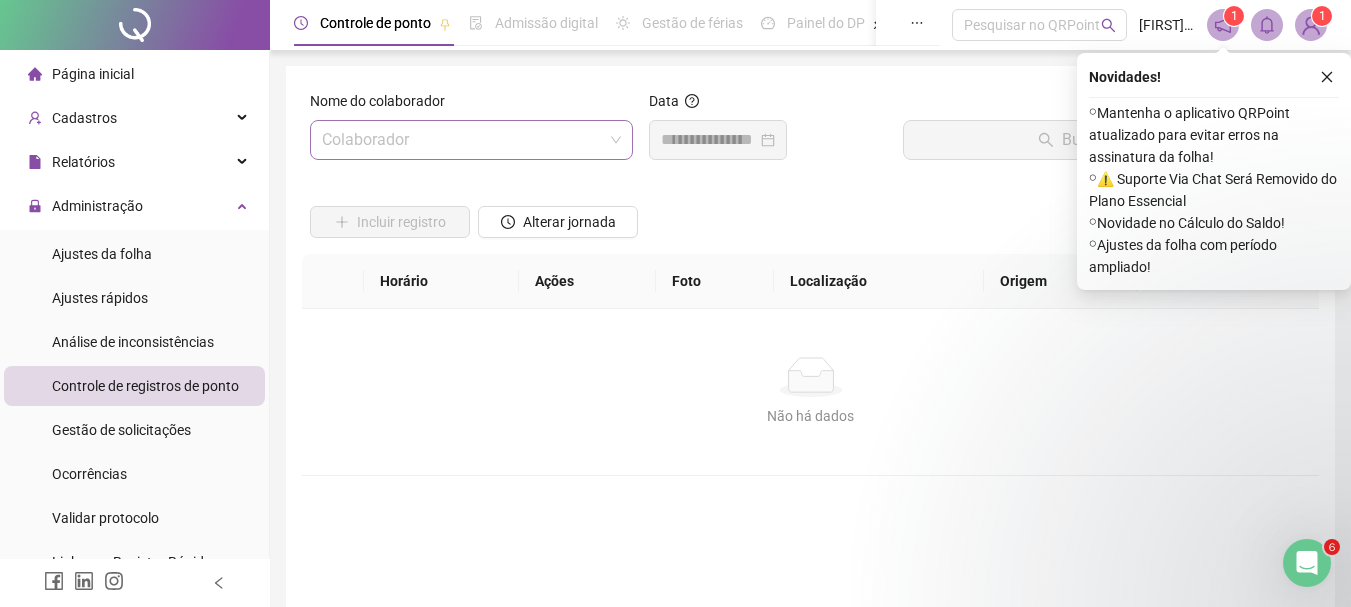 click at bounding box center (462, 140) 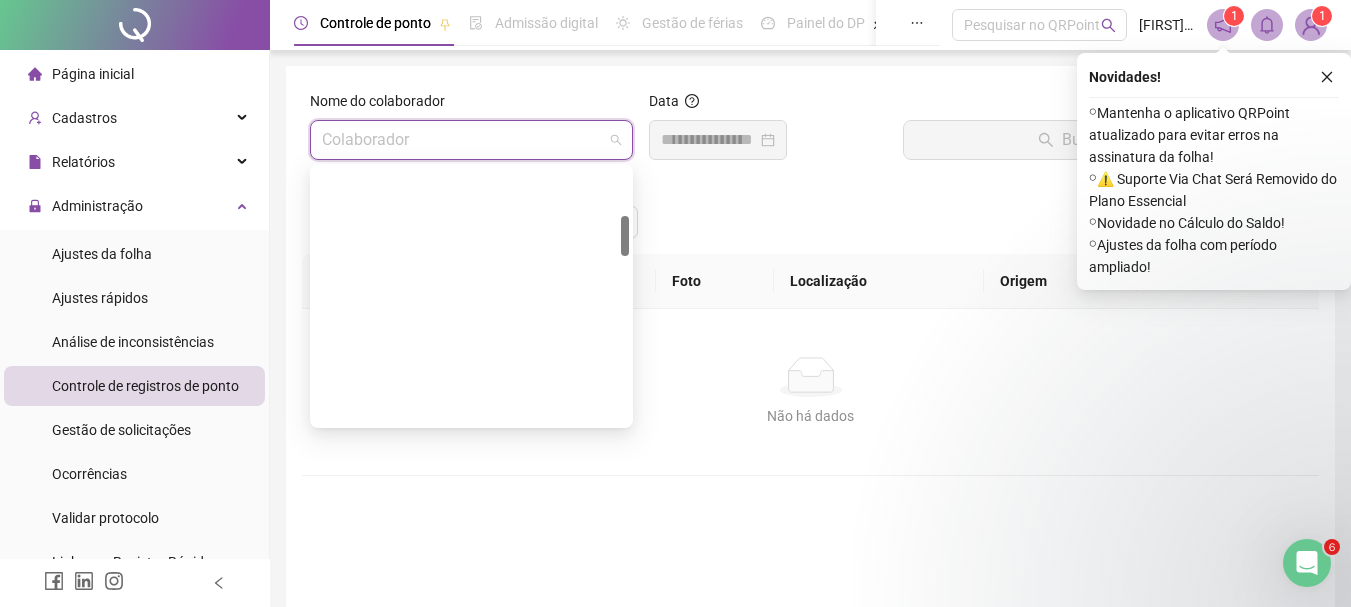 scroll, scrollTop: 300, scrollLeft: 0, axis: vertical 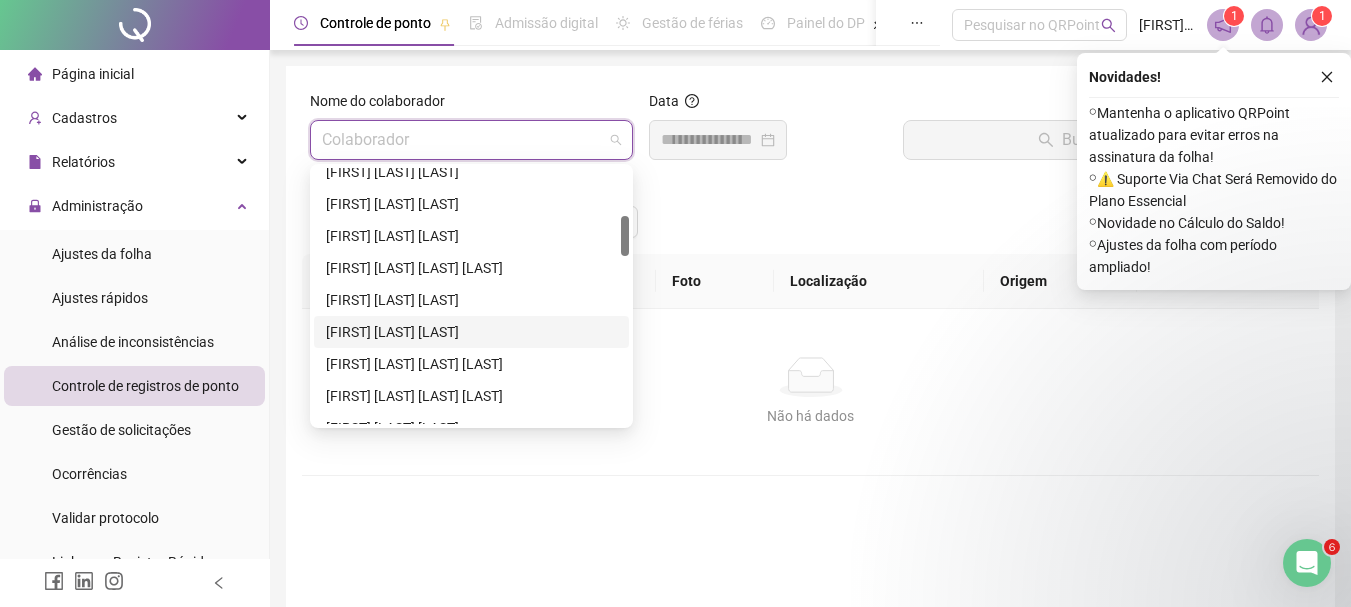 click on "[FIRST] [LAST] [LAST]" at bounding box center (471, 332) 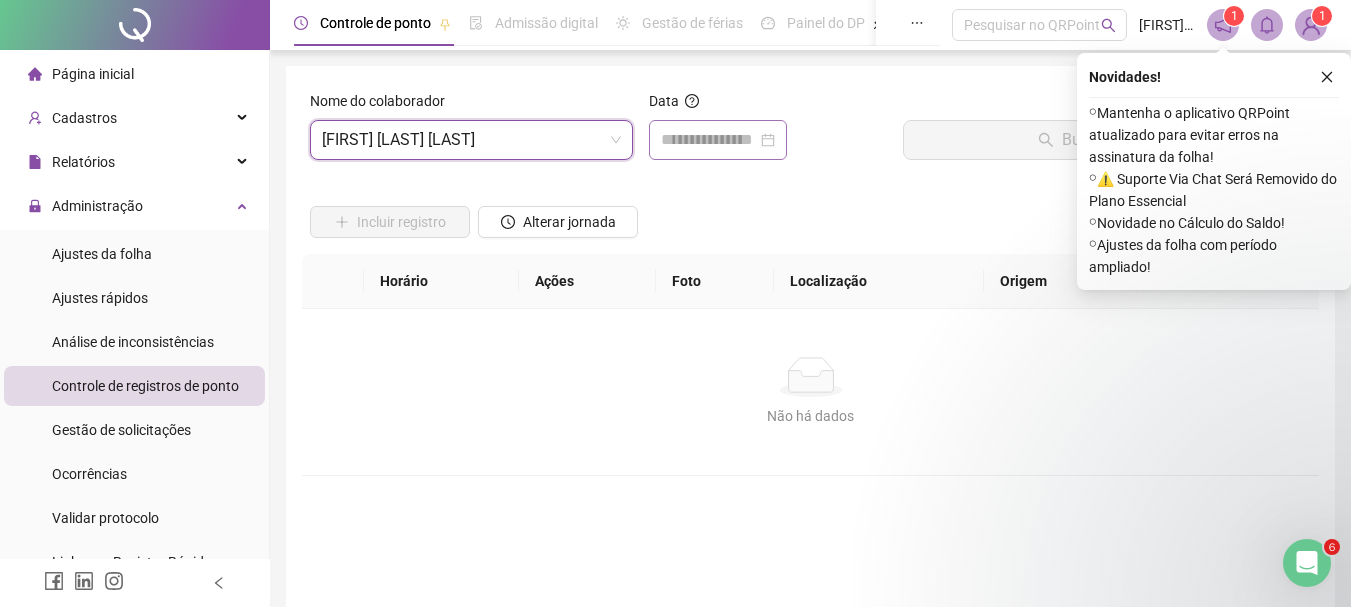 click at bounding box center [718, 140] 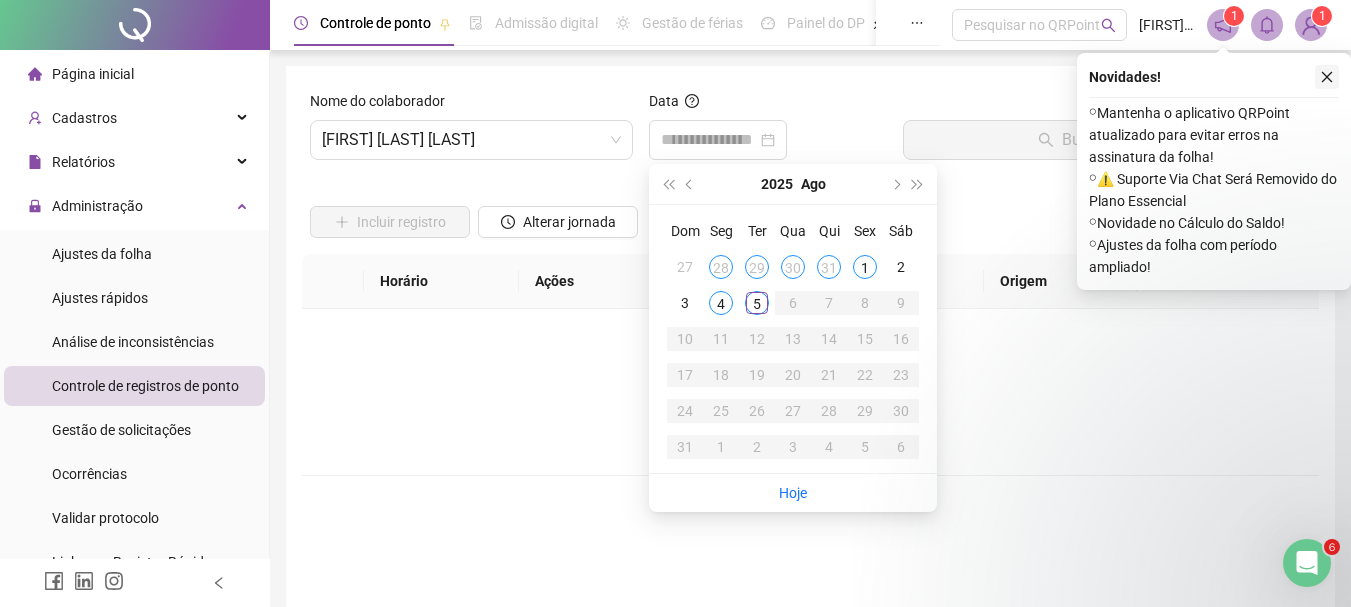 click 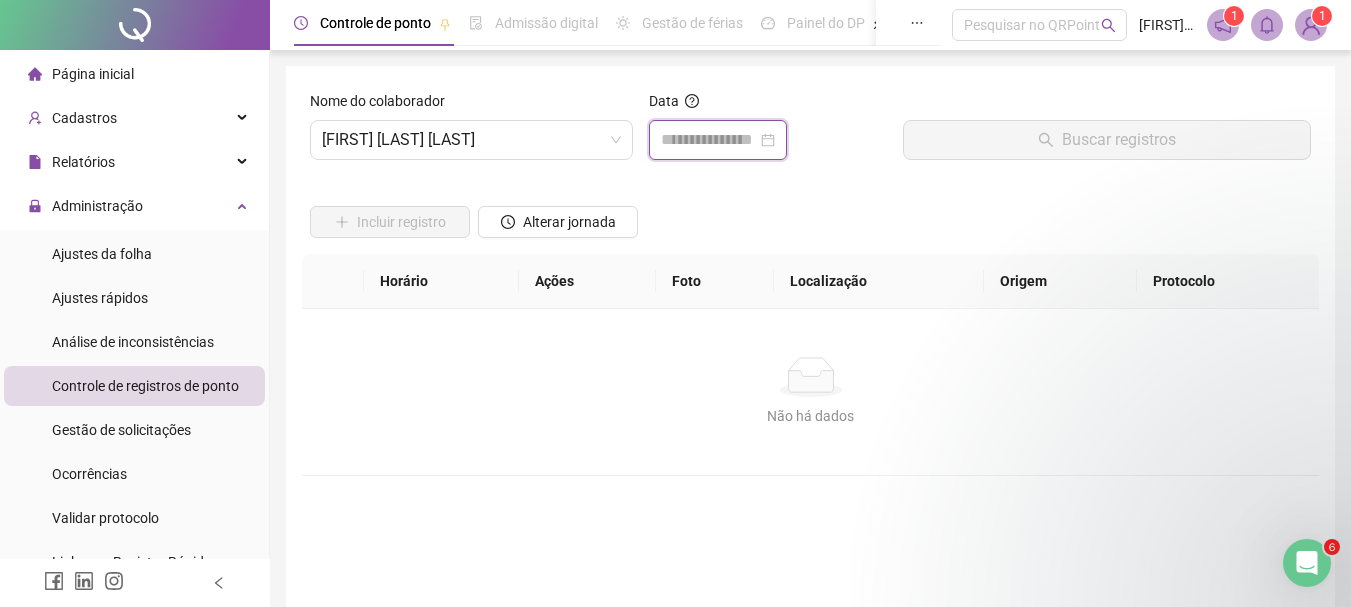 click at bounding box center [709, 140] 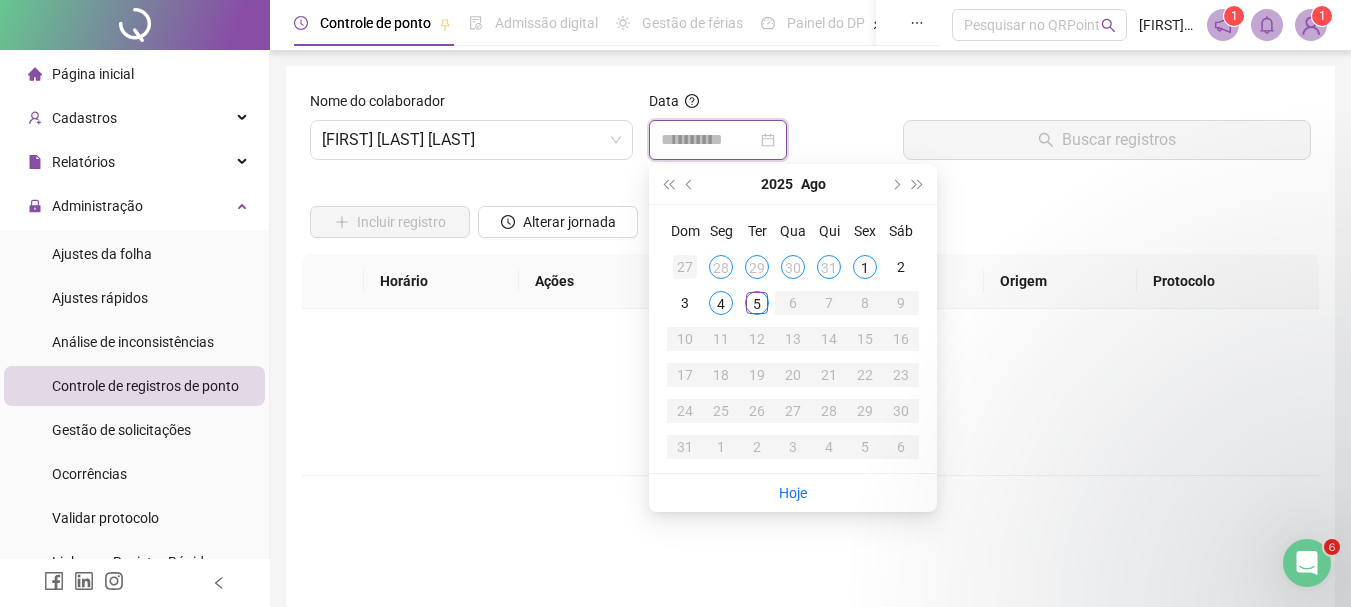 type on "**********" 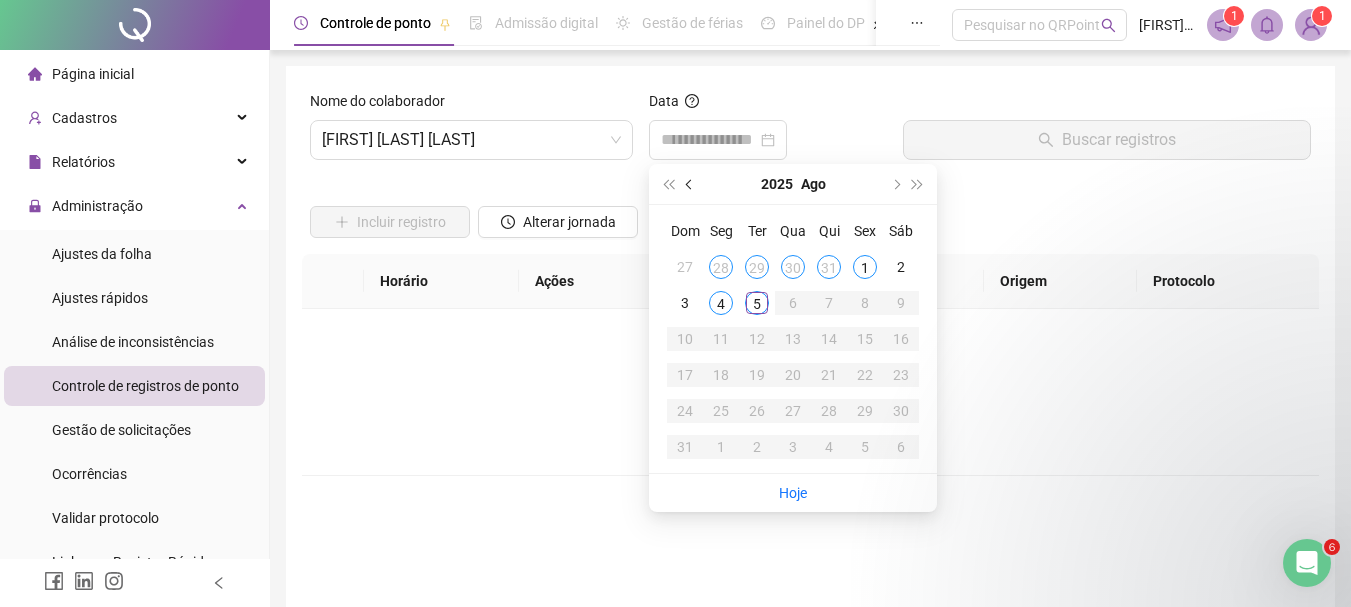 click at bounding box center (691, 184) 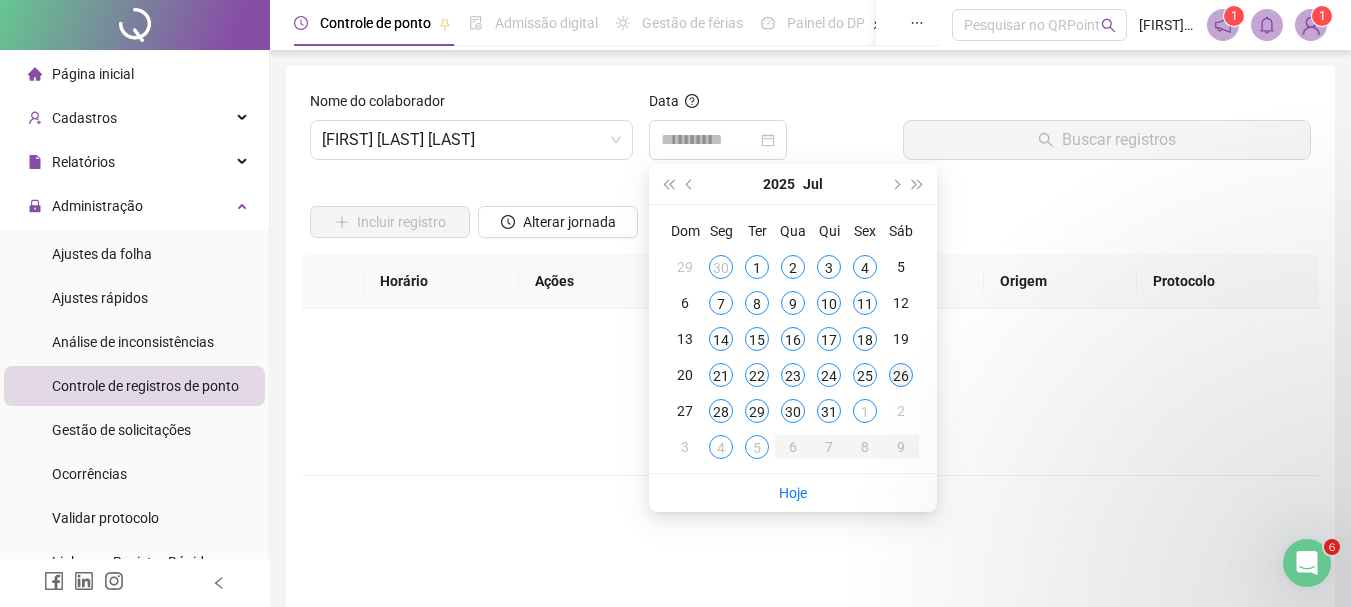type on "**********" 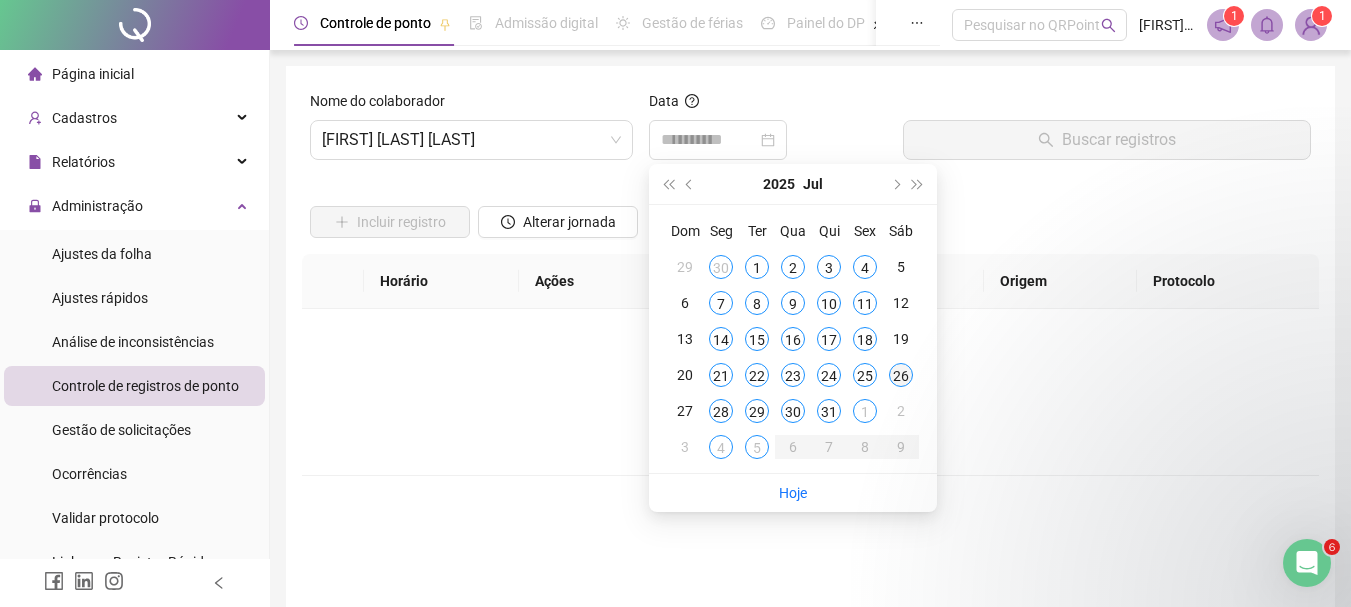 click on "26" at bounding box center [901, 375] 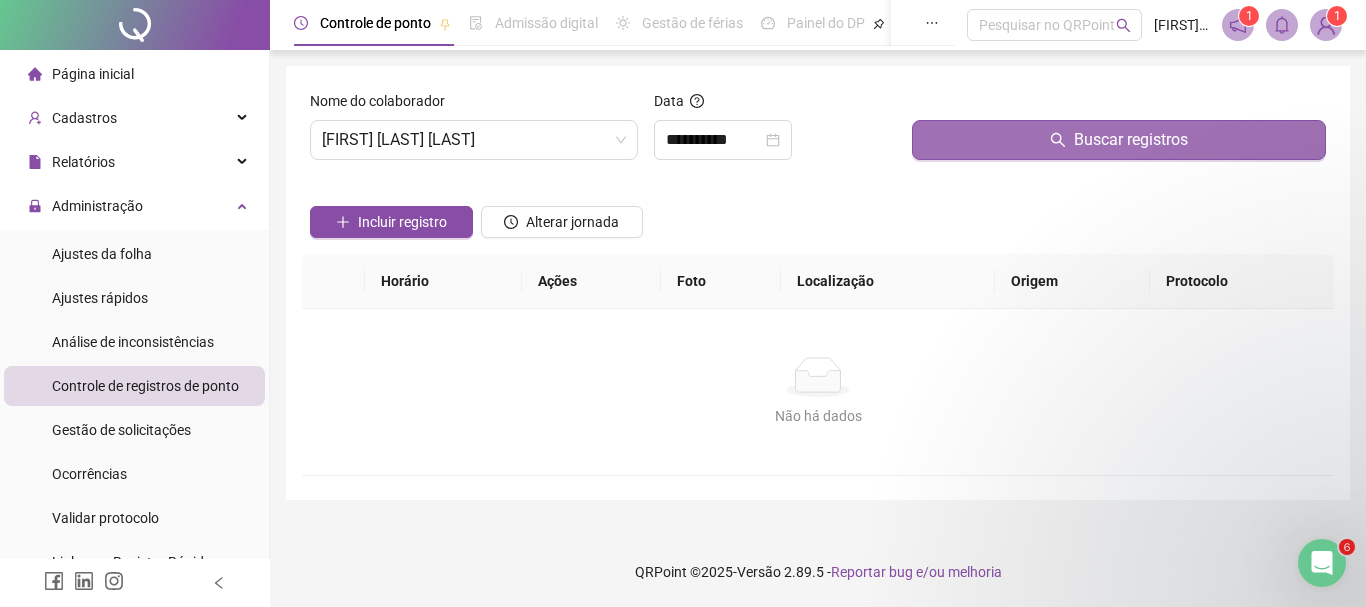 click on "Buscar registros" at bounding box center (1119, 140) 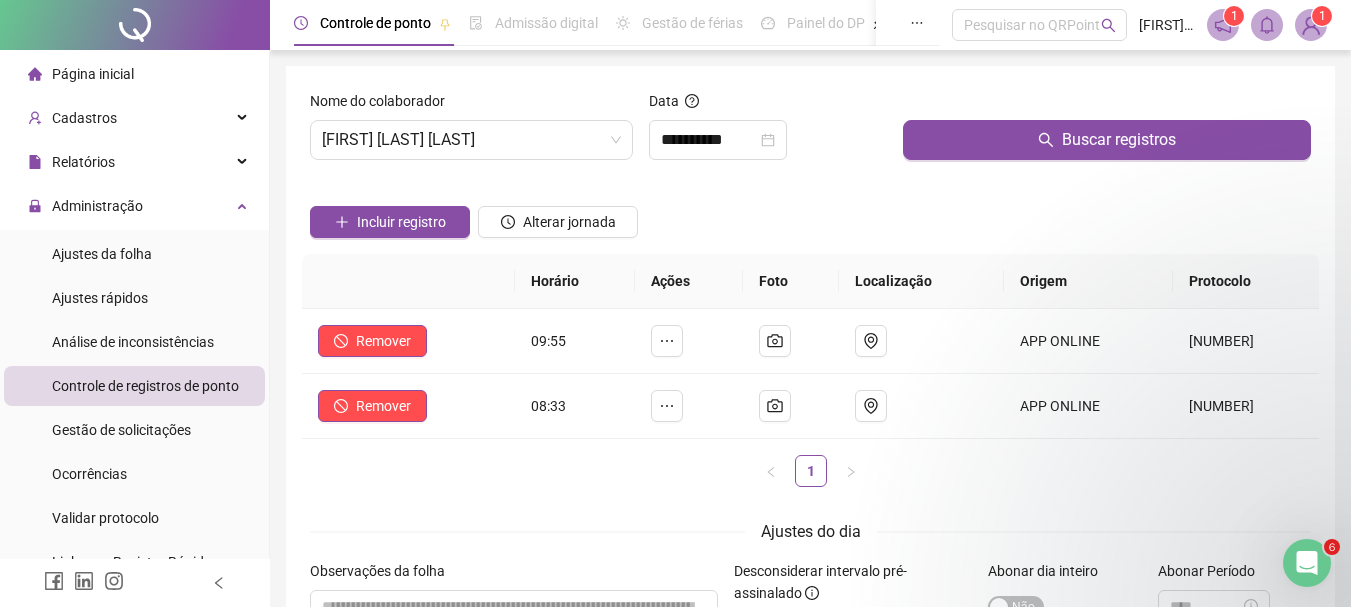 click on "1" at bounding box center (810, 471) 